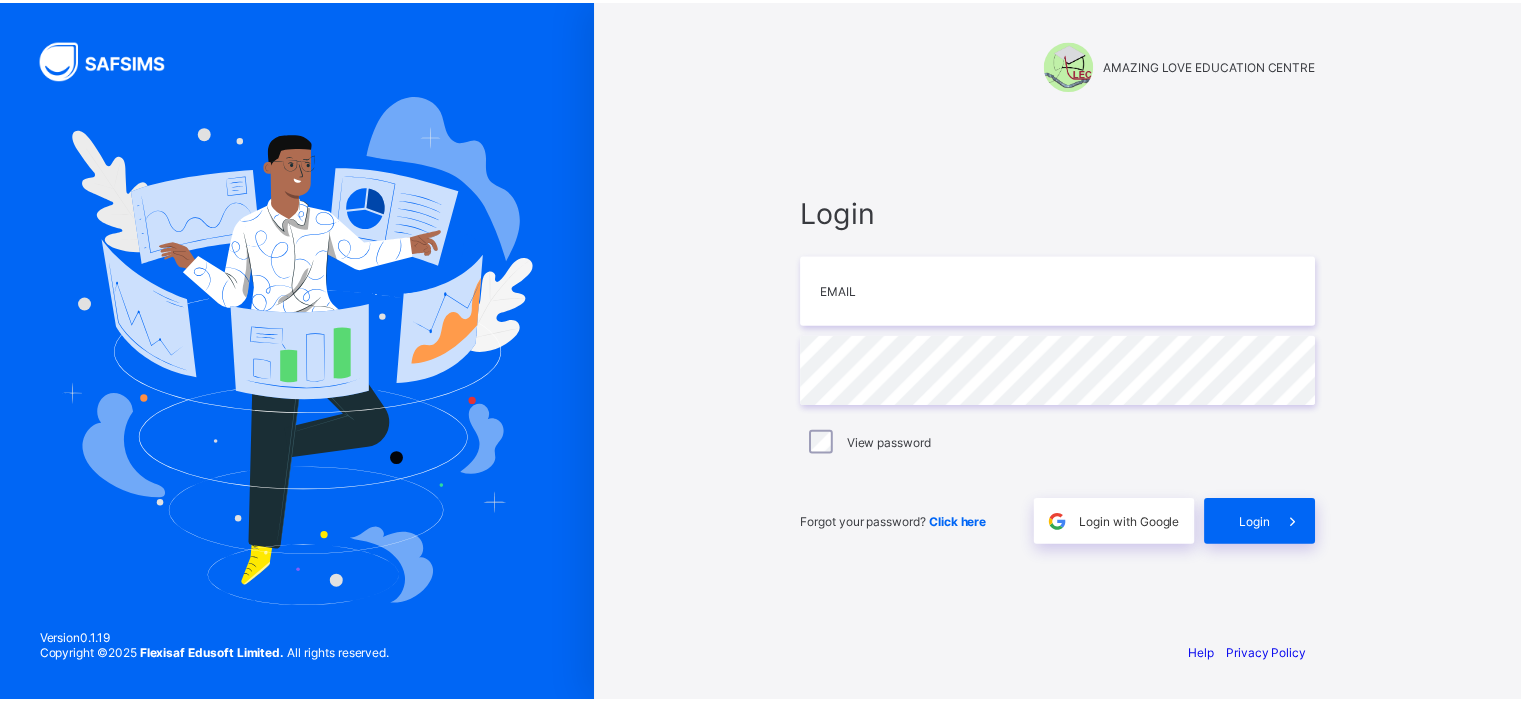 scroll, scrollTop: 0, scrollLeft: 0, axis: both 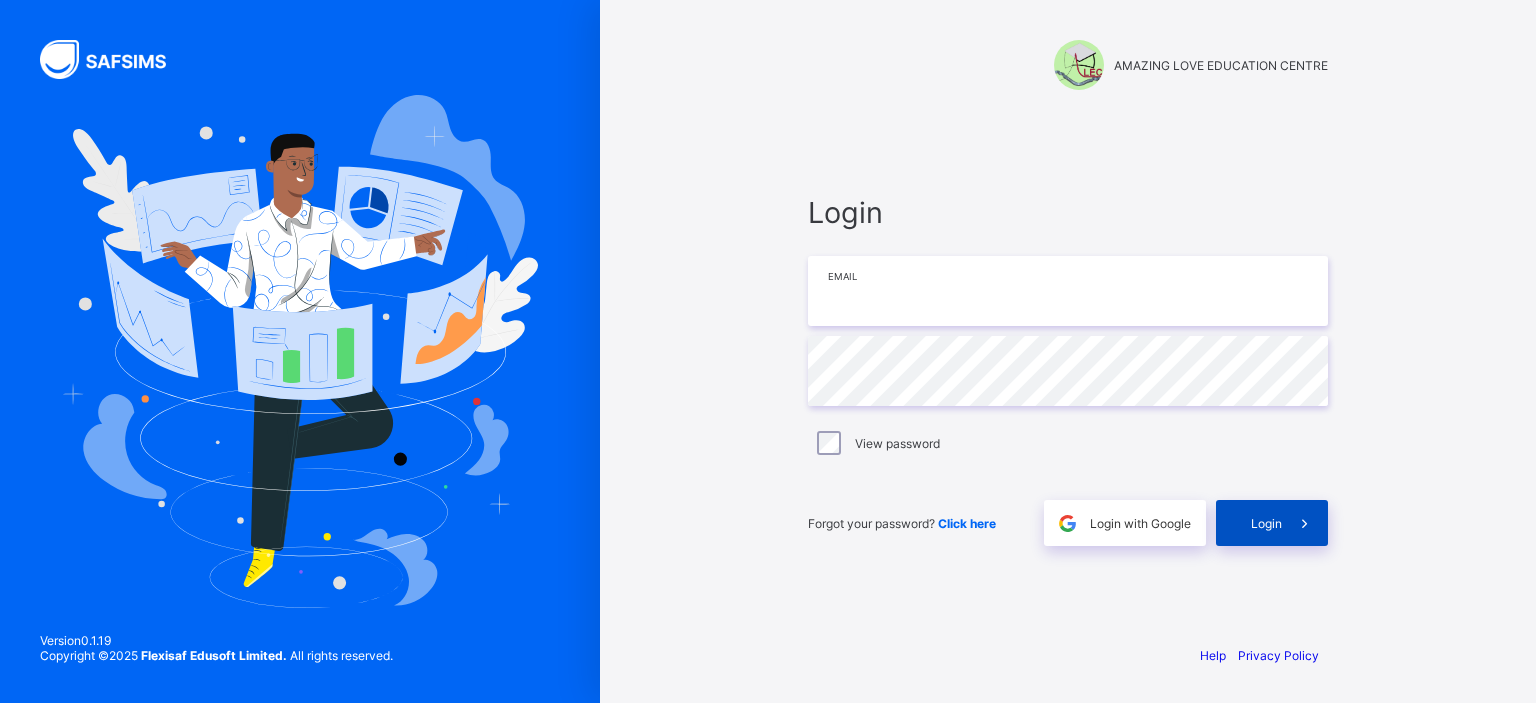 type on "**********" 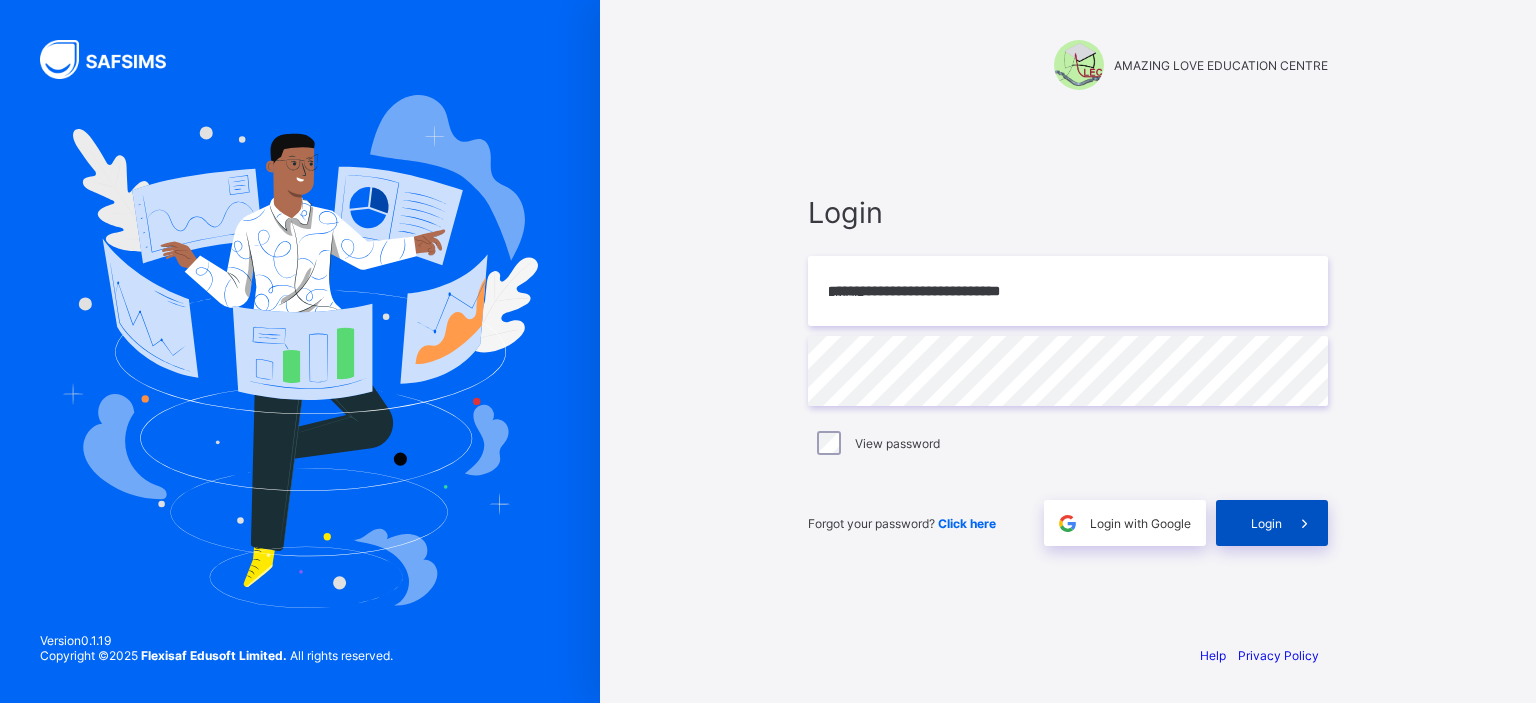 click at bounding box center (1304, 523) 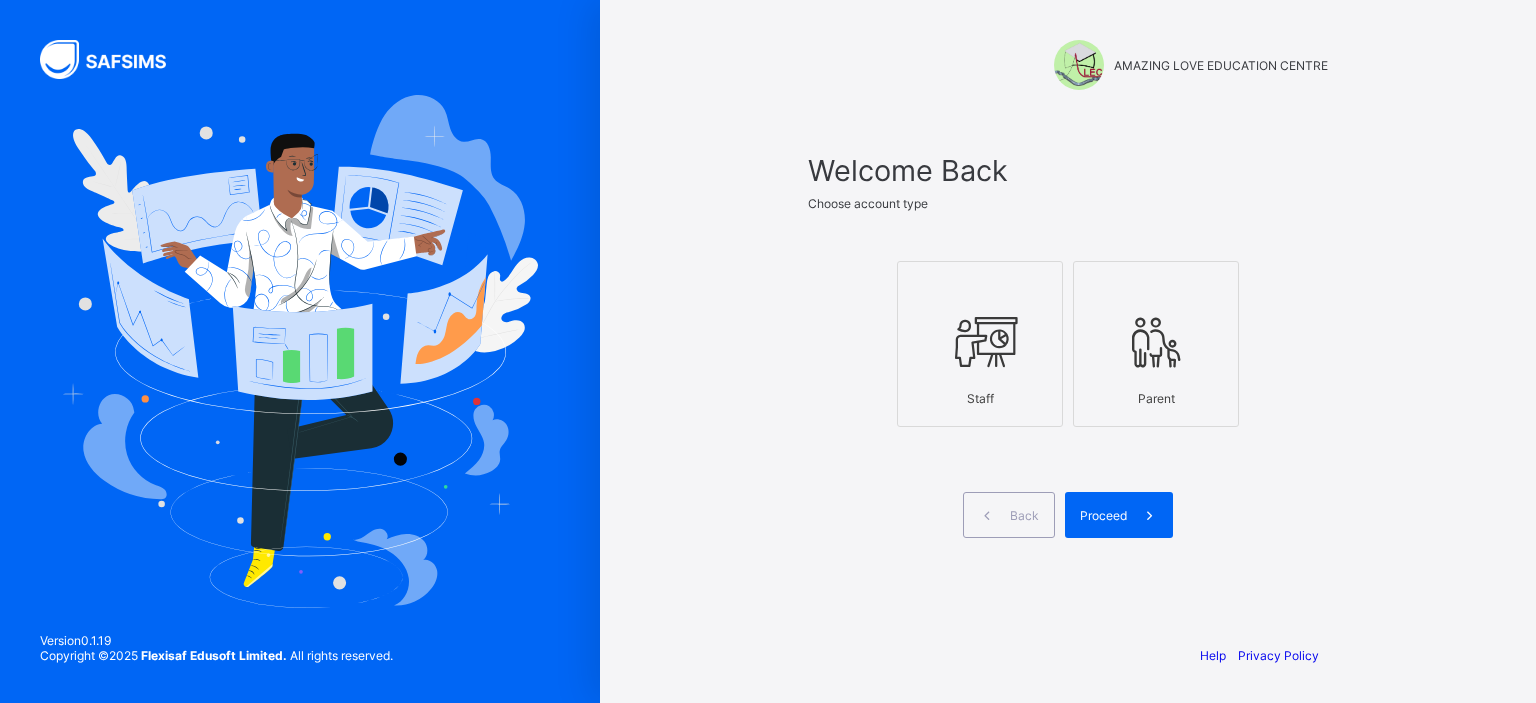click on "Staff" at bounding box center [980, 398] 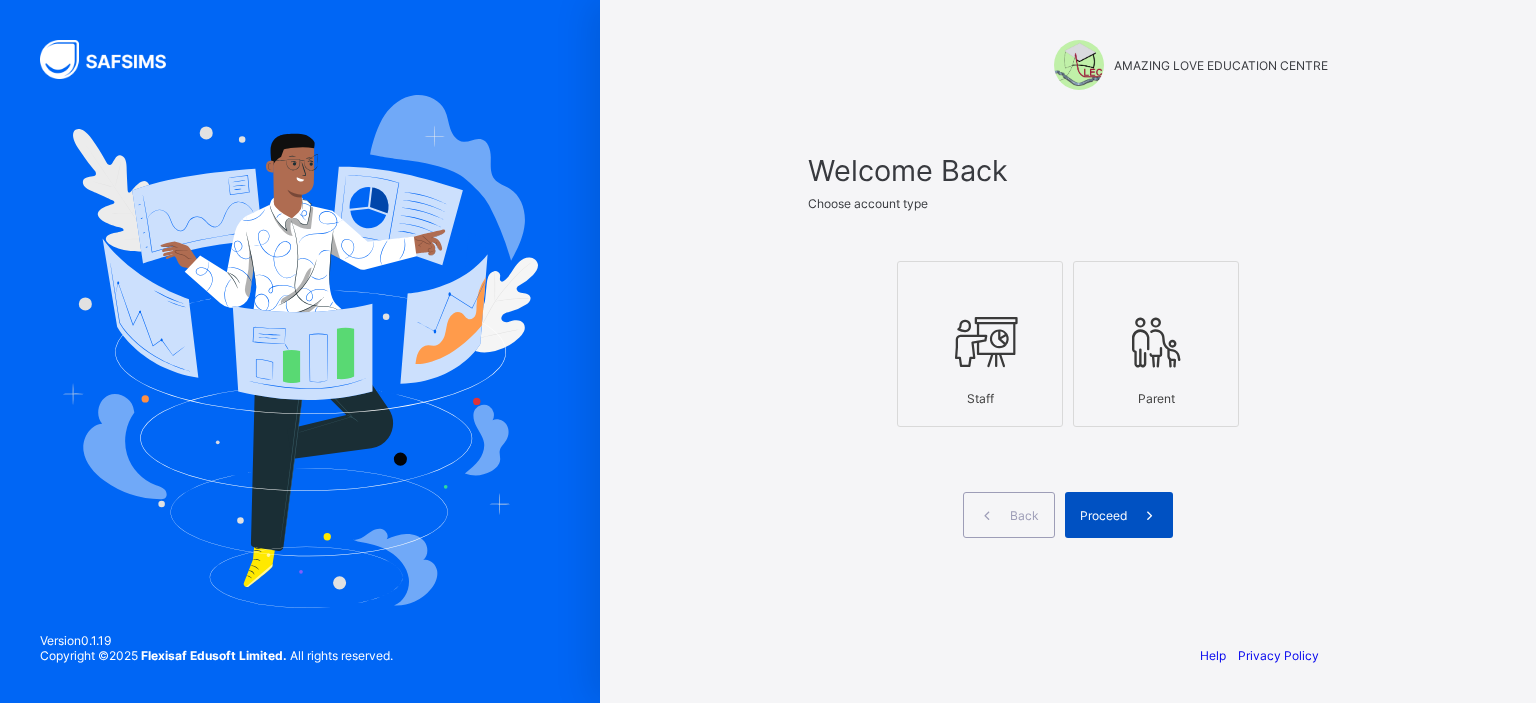 click at bounding box center [1150, 515] 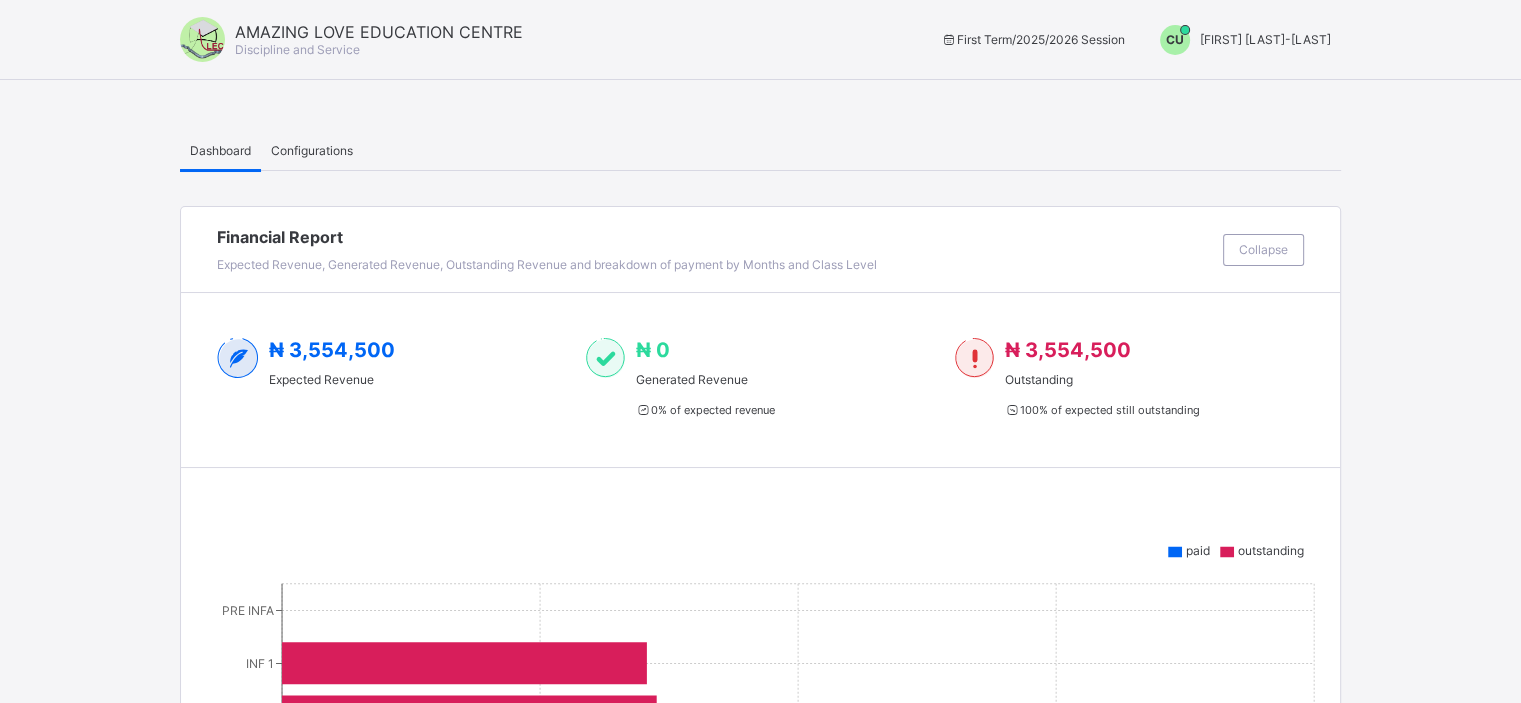 click on "chigozirim uche-orji" at bounding box center [1265, 39] 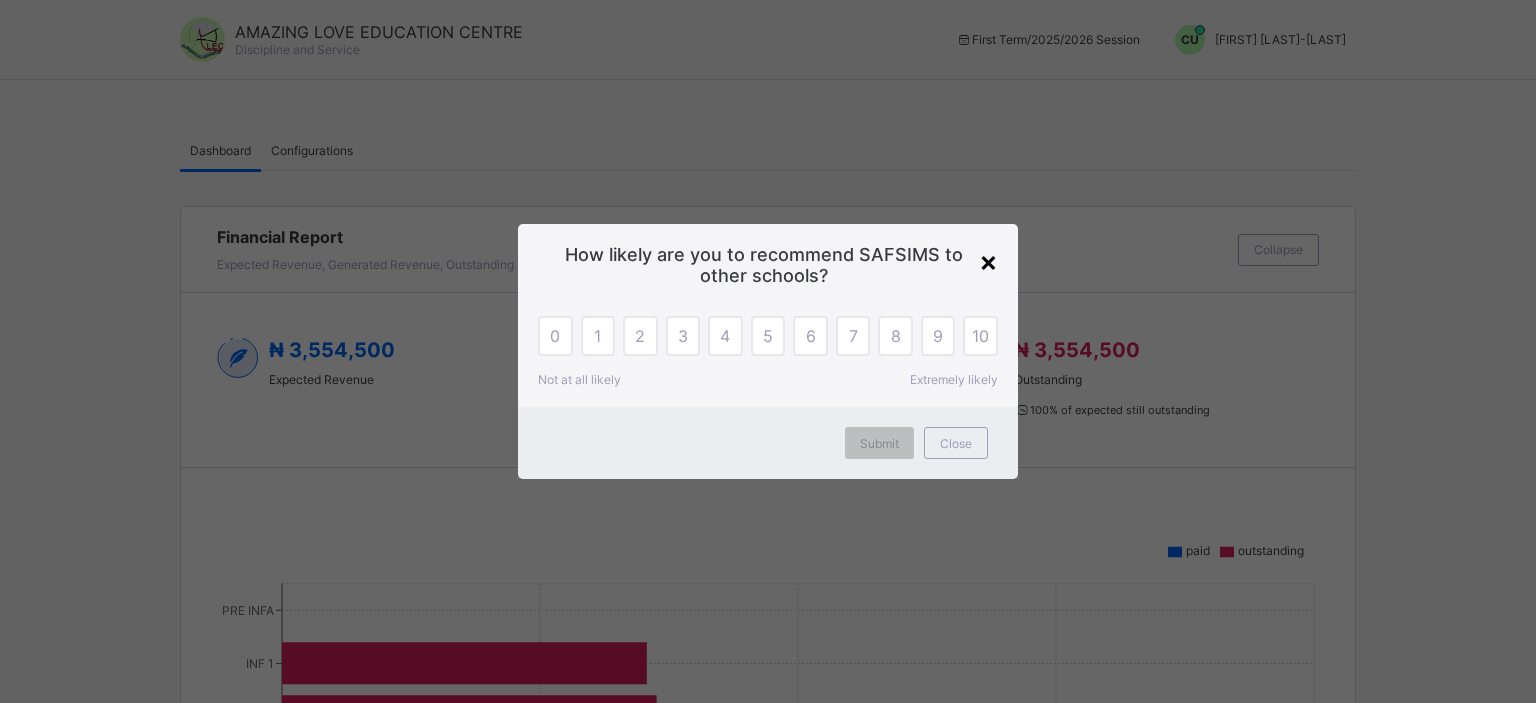 click on "×" at bounding box center [988, 261] 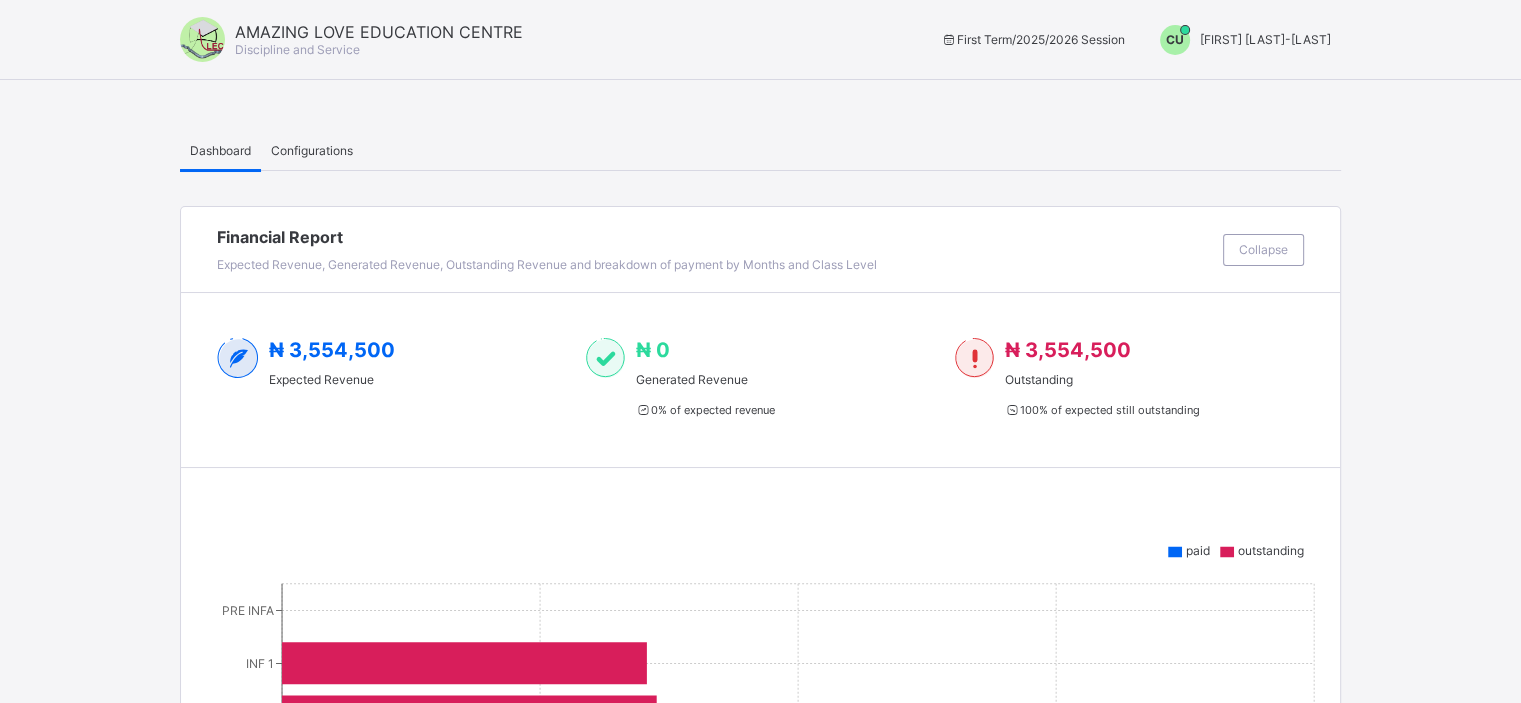 click on "chigozirim uche-orji" at bounding box center (1265, 39) 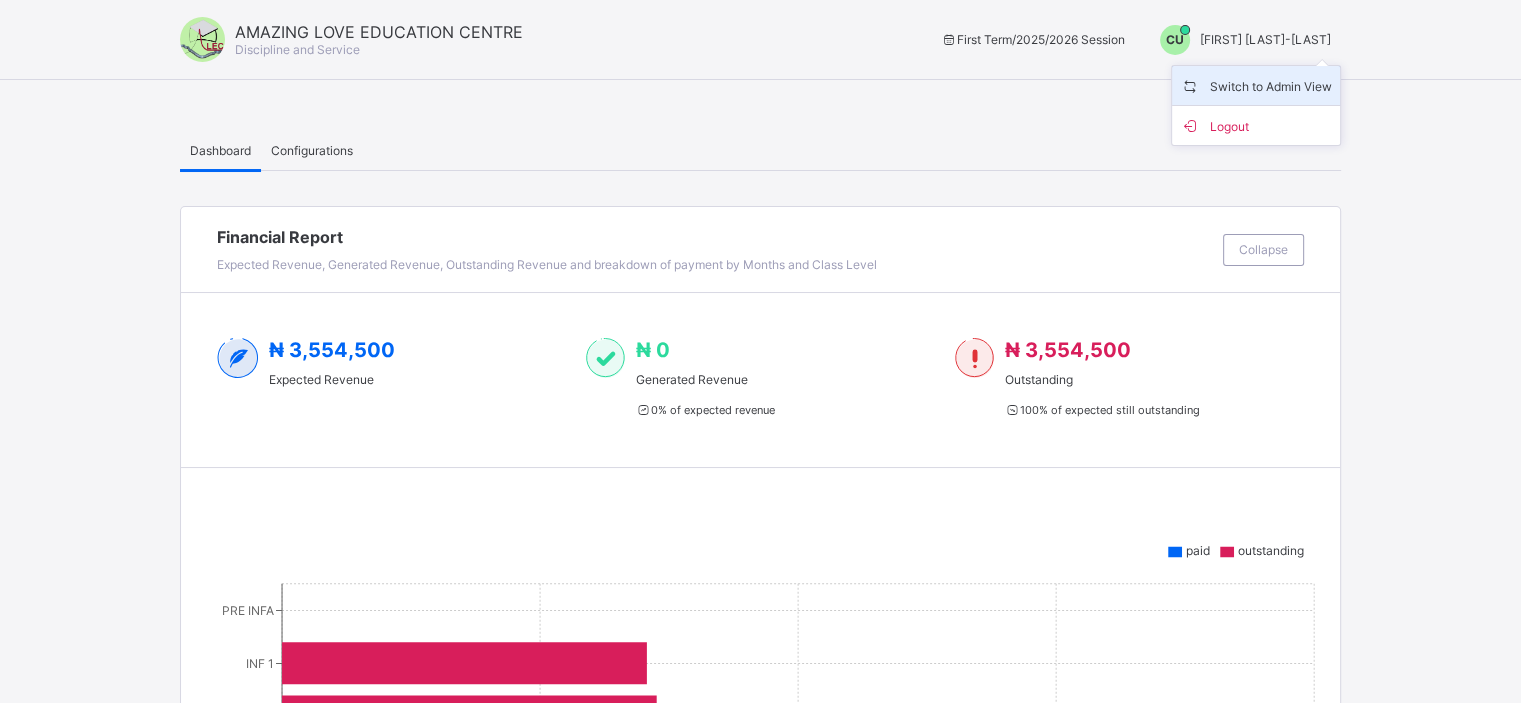 click on "Switch to Admin View" at bounding box center [1256, 85] 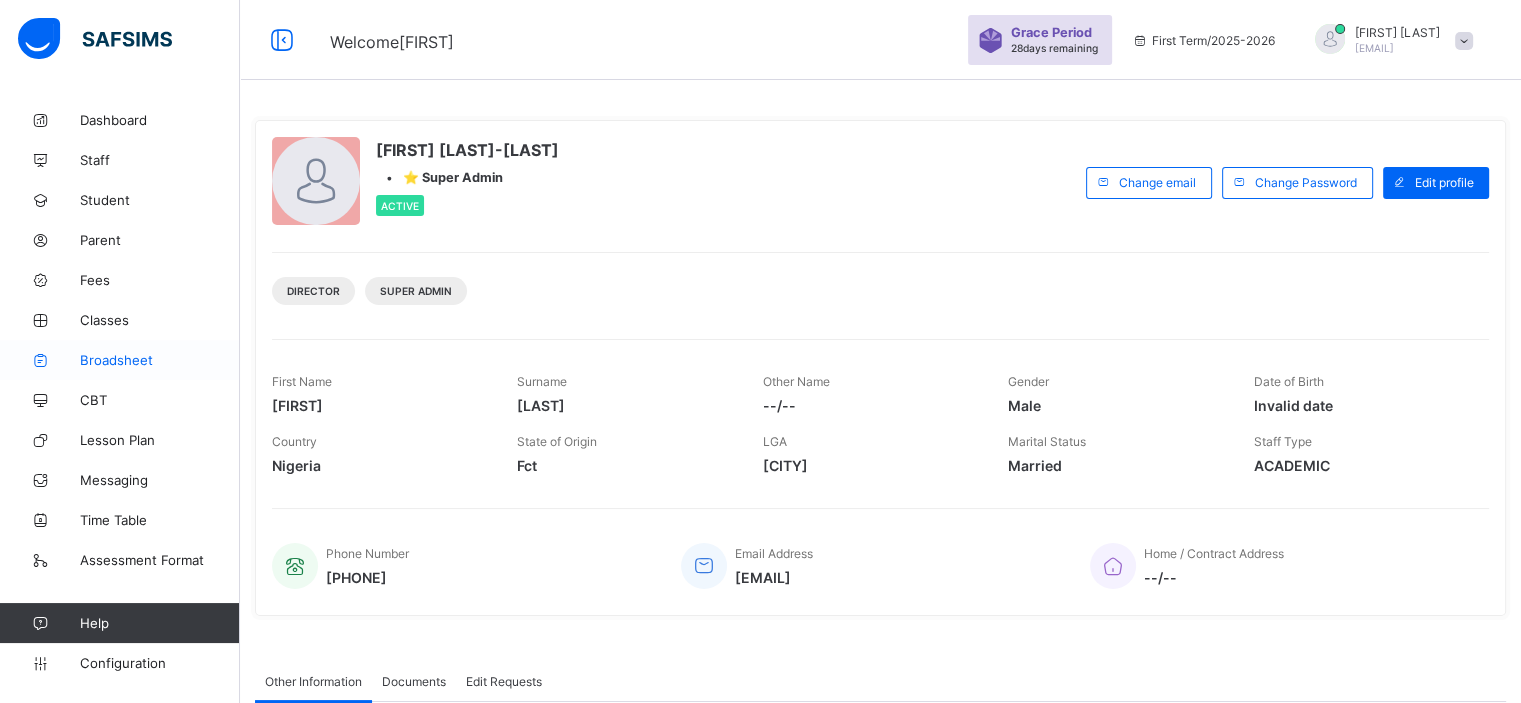 click on "Broadsheet" at bounding box center [160, 360] 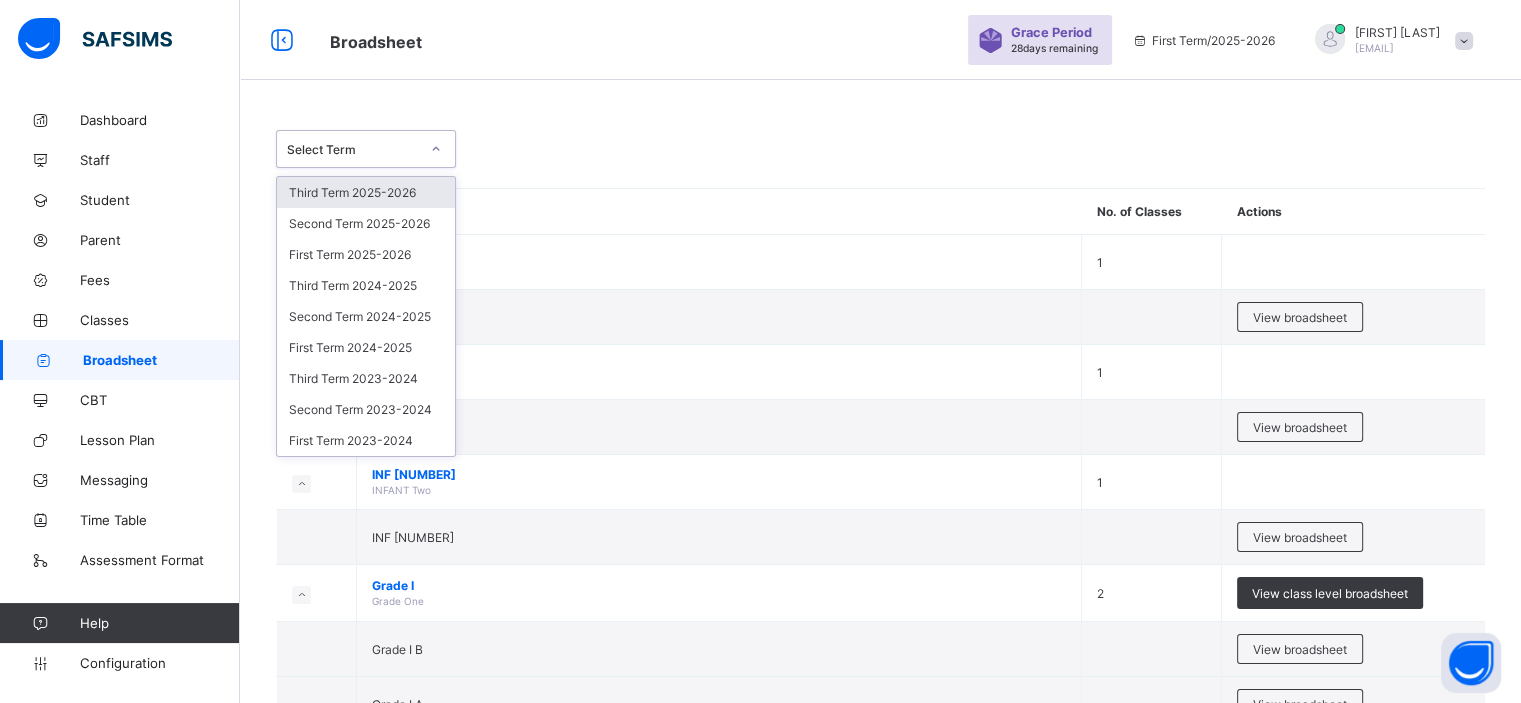 click at bounding box center (436, 149) 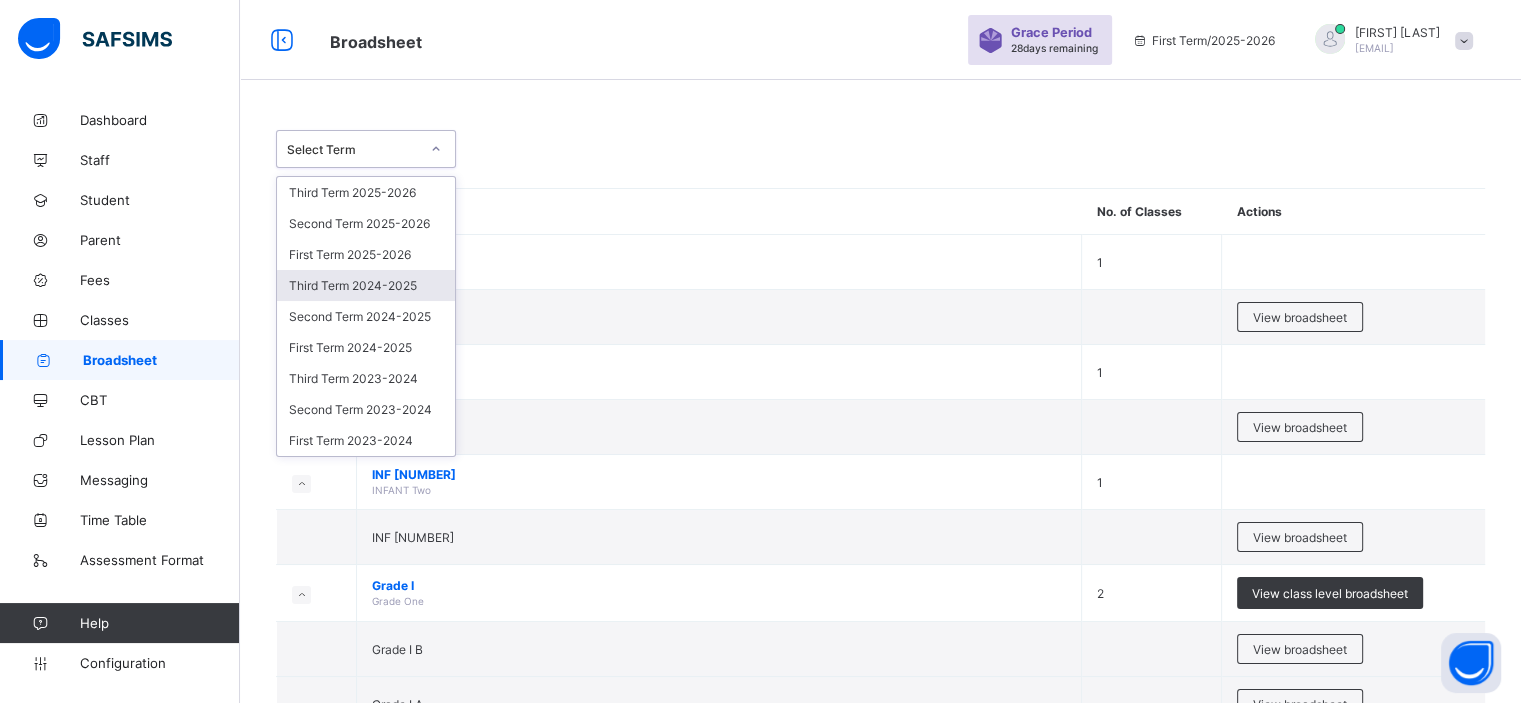 click on "Third Term 2024-2025" at bounding box center (366, 285) 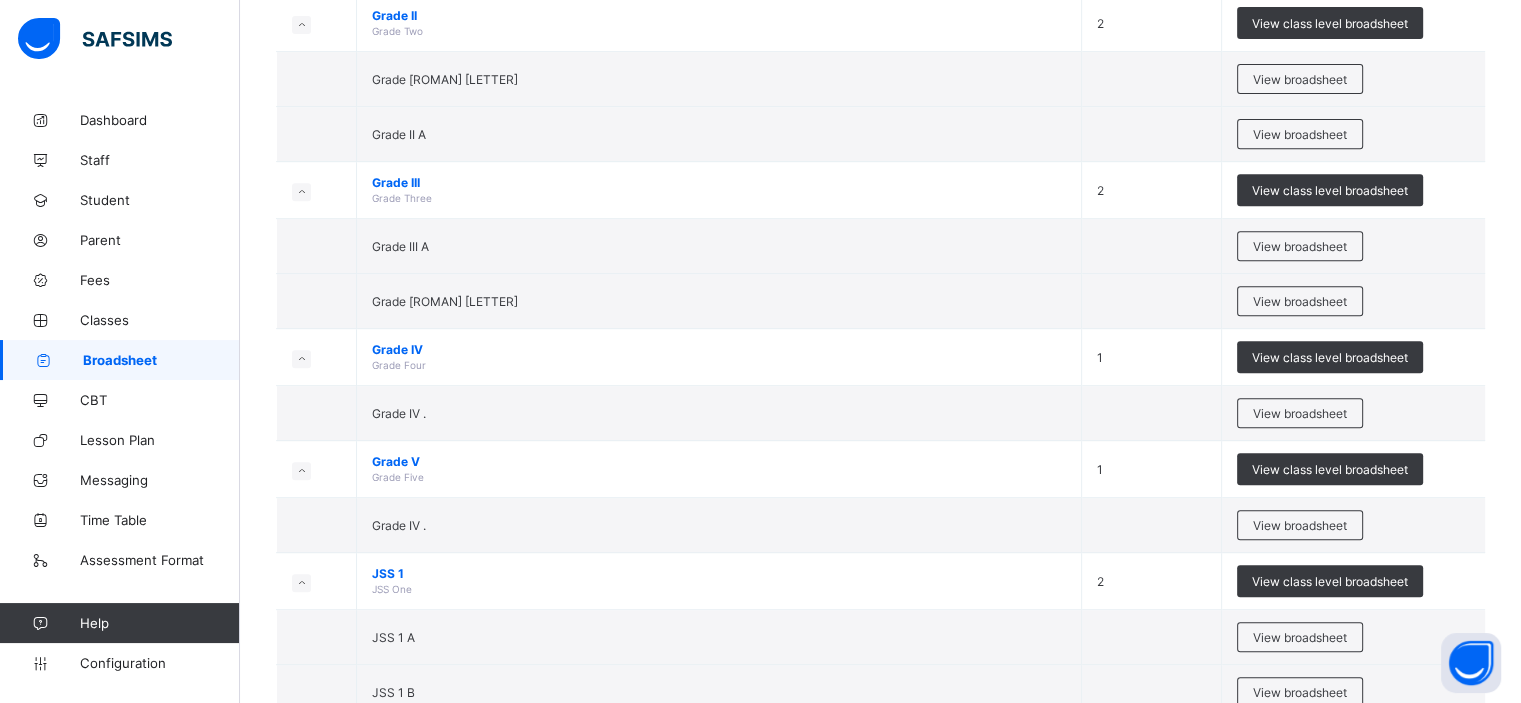 scroll, scrollTop: 967, scrollLeft: 0, axis: vertical 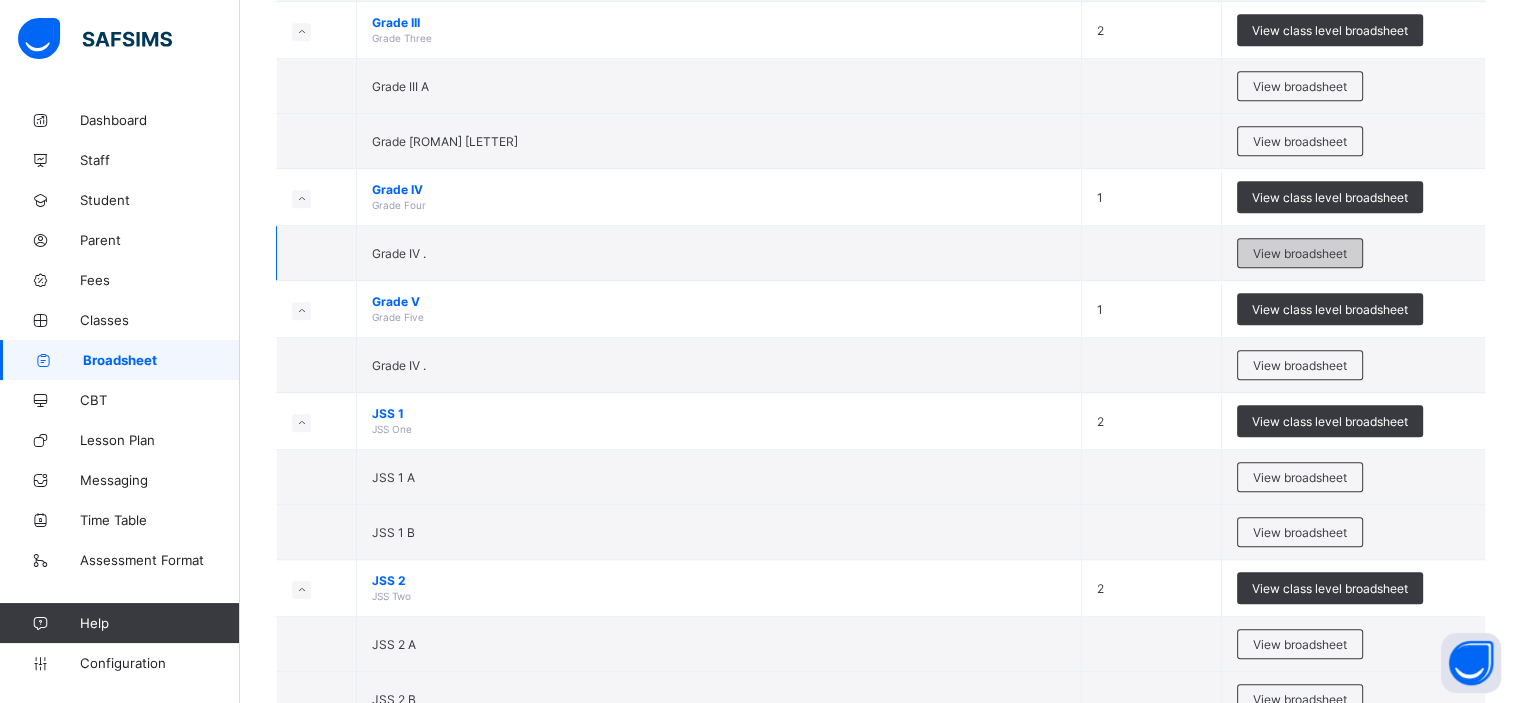 click on "View broadsheet" at bounding box center (1300, 253) 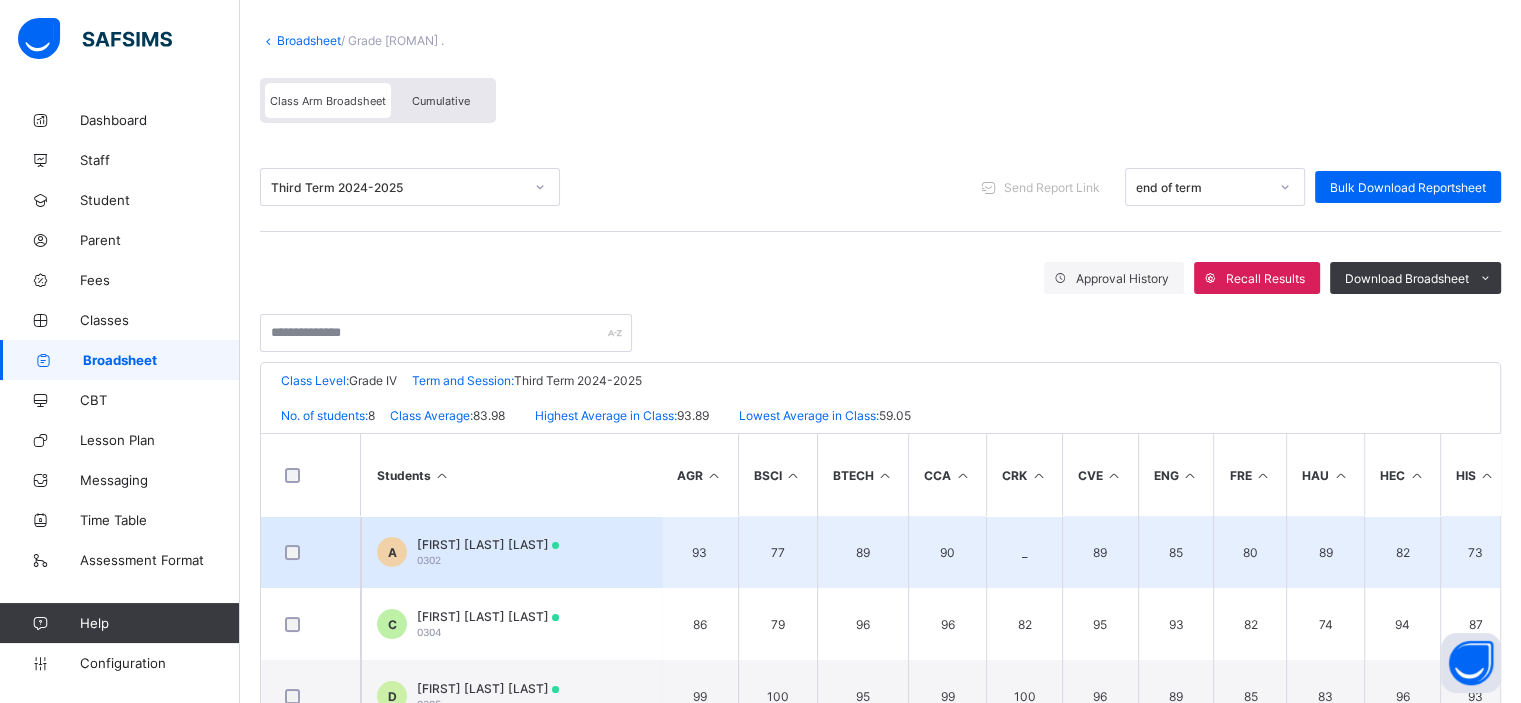 scroll, scrollTop: 104, scrollLeft: 0, axis: vertical 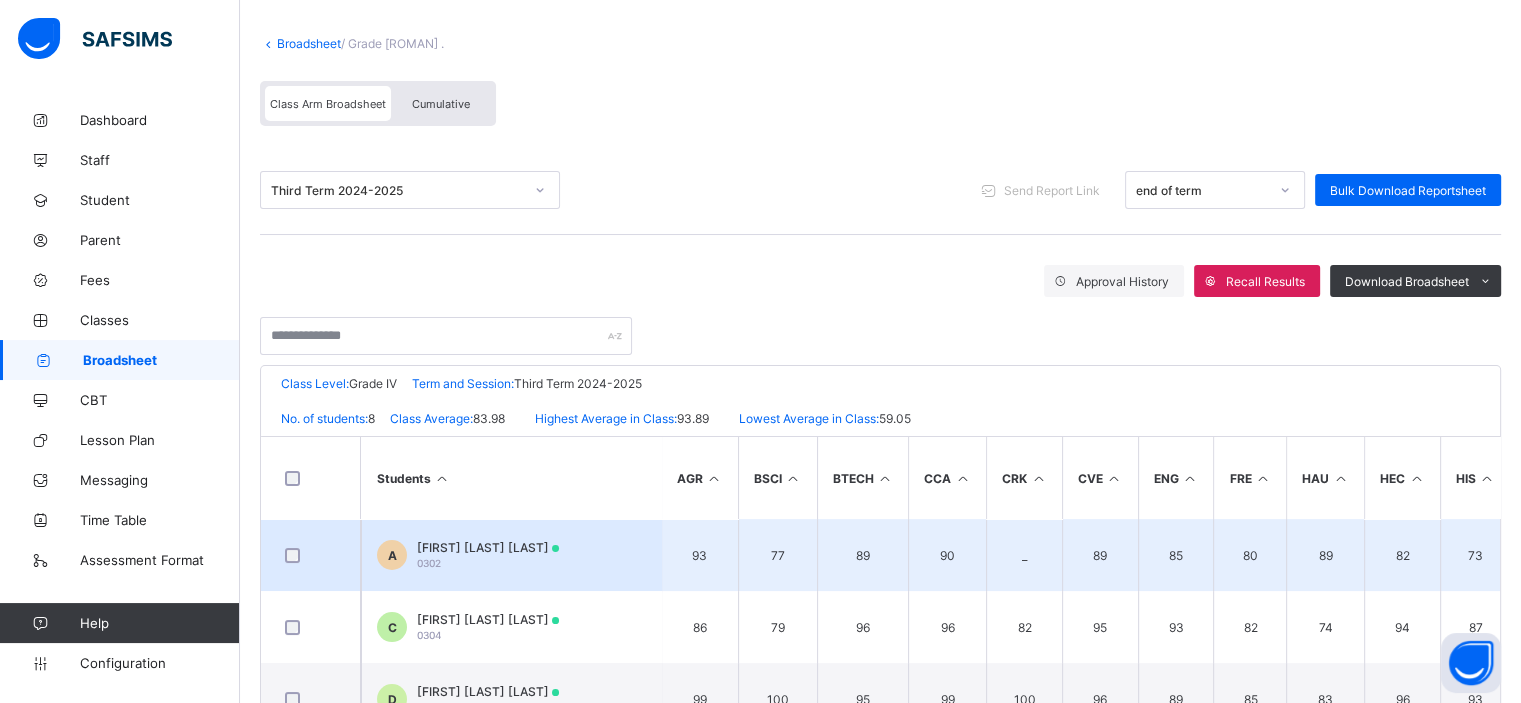 click on "A Aliyu Ibrahim  Ibrahim    0302" at bounding box center (511, 555) 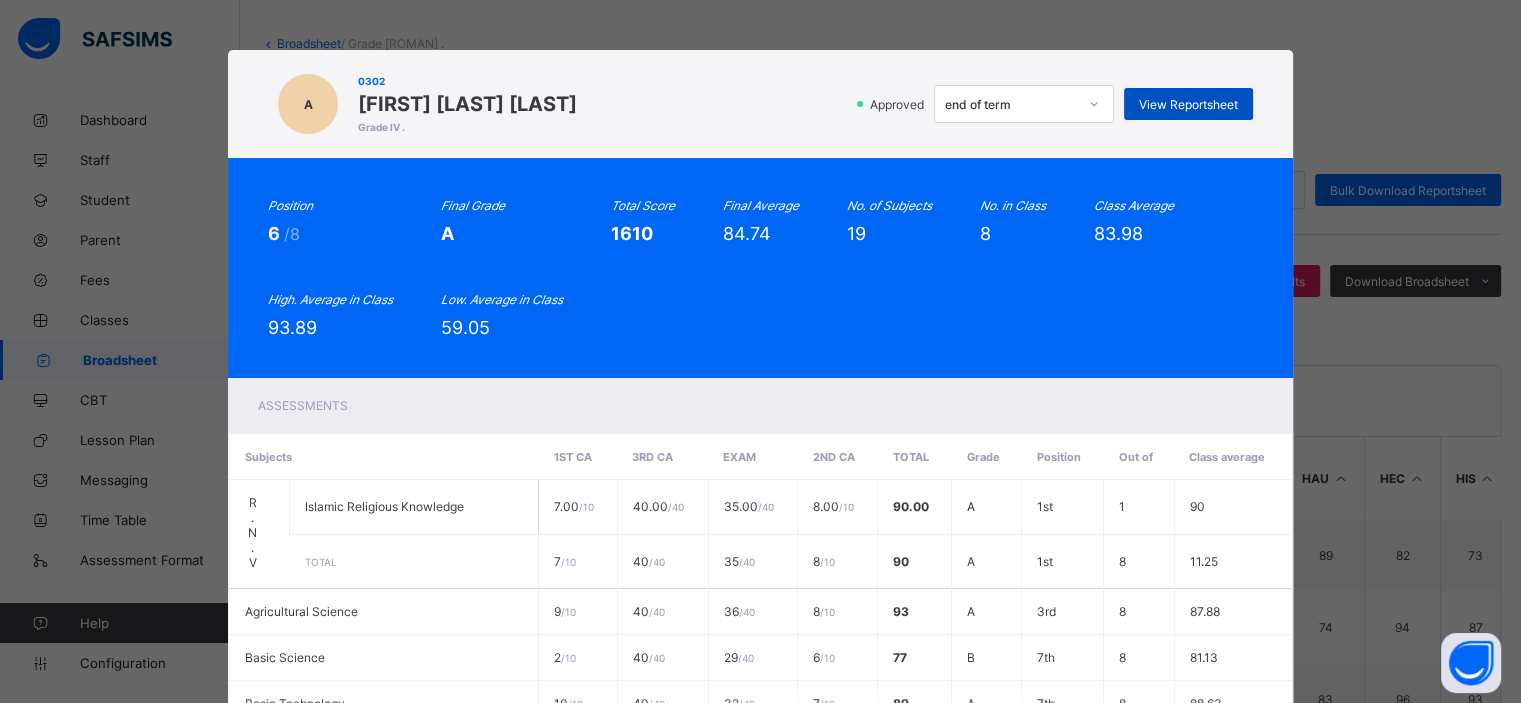 click on "View Reportsheet" at bounding box center [1188, 104] 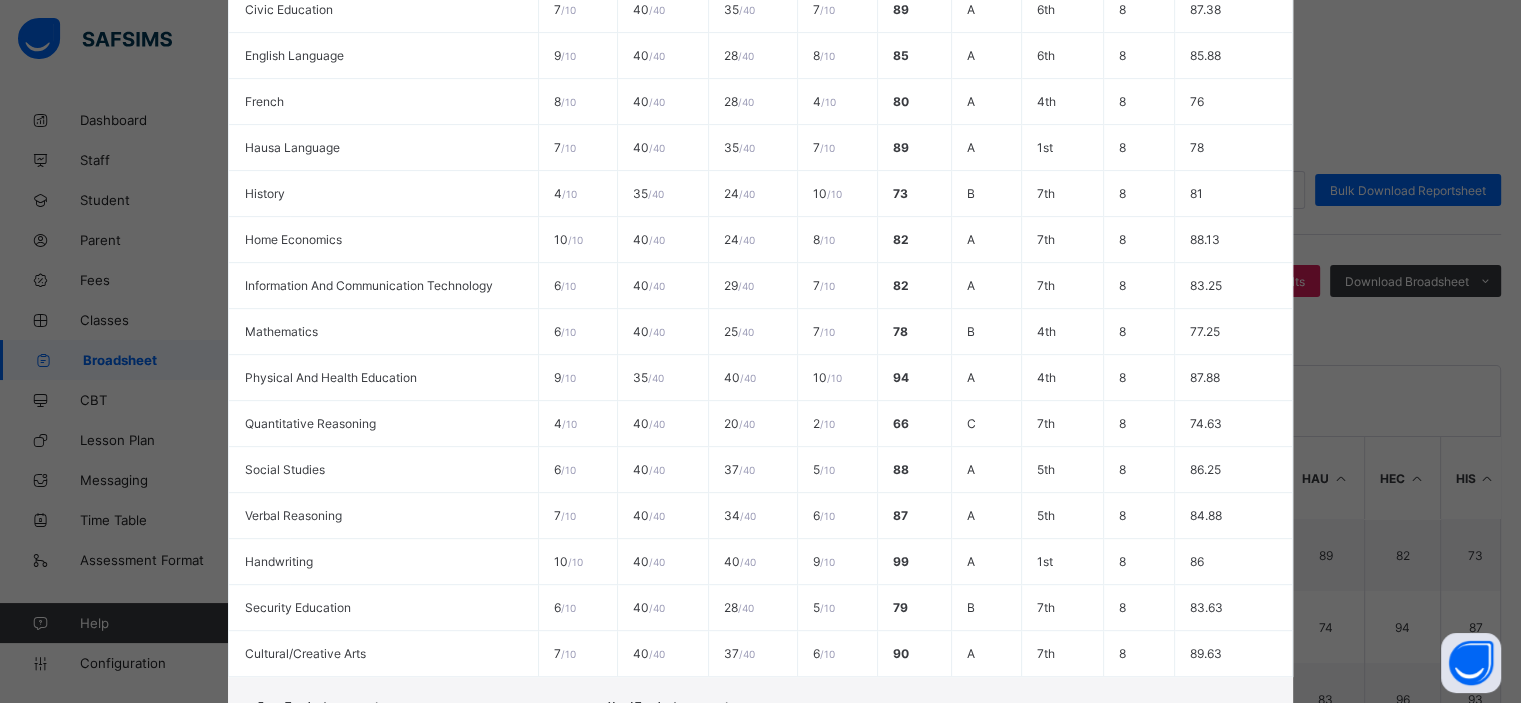 scroll, scrollTop: 911, scrollLeft: 0, axis: vertical 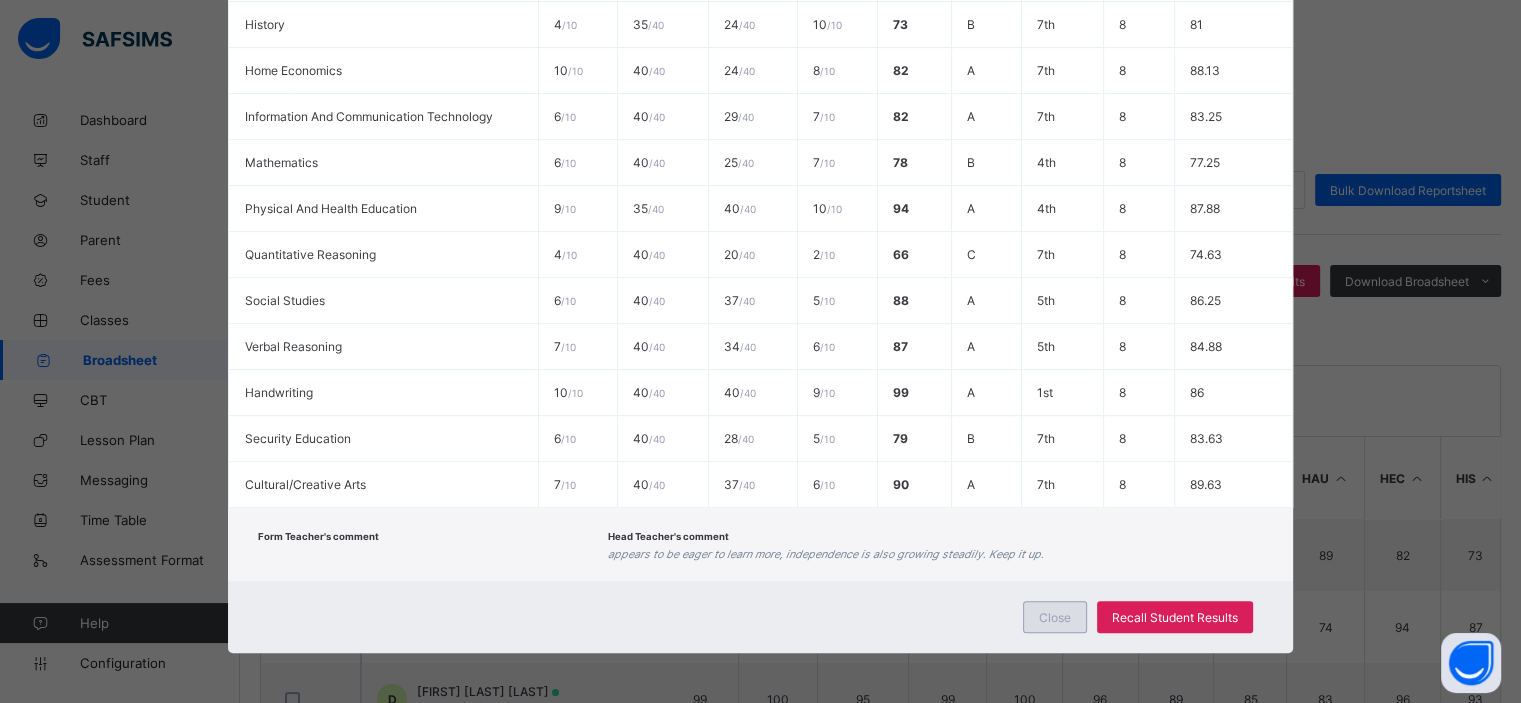 click on "Close" at bounding box center [1055, 617] 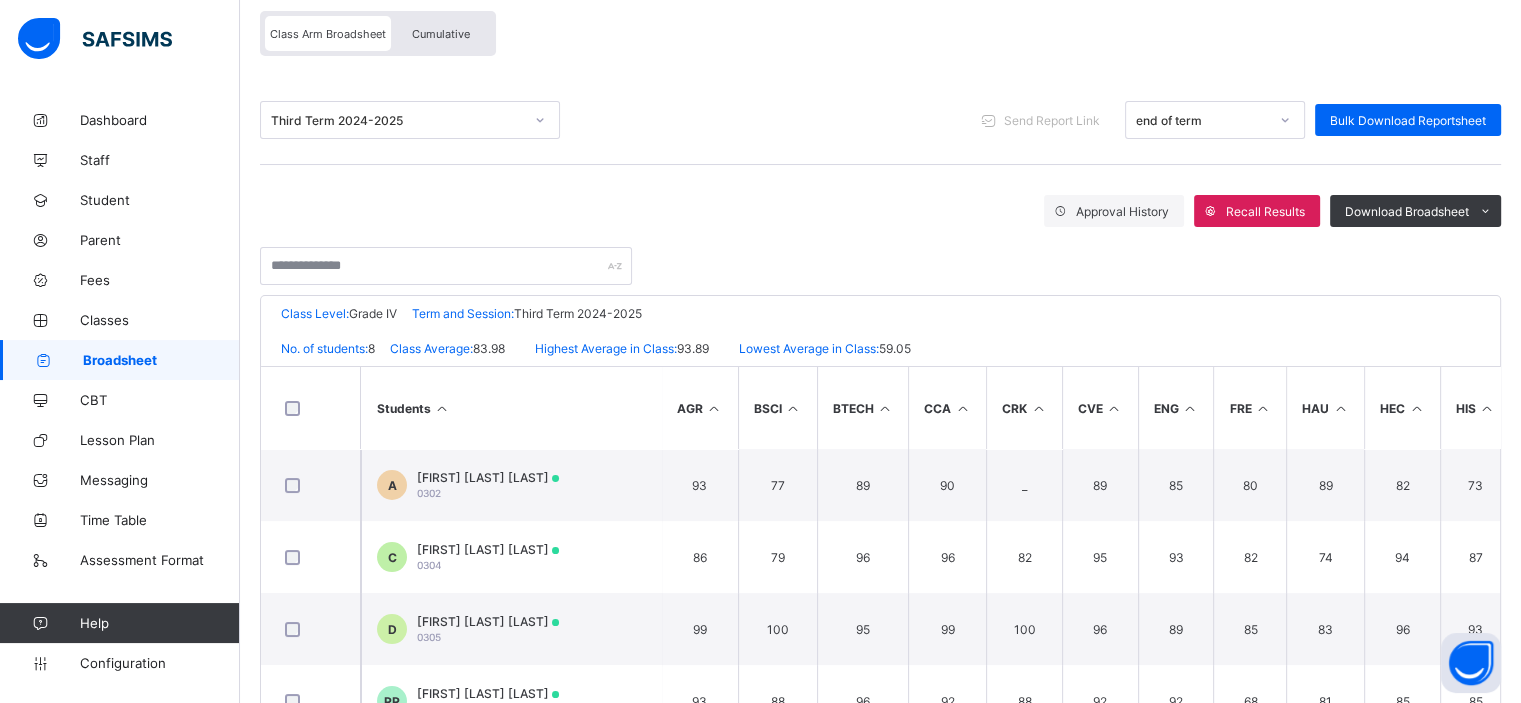 scroll, scrollTop: 176, scrollLeft: 0, axis: vertical 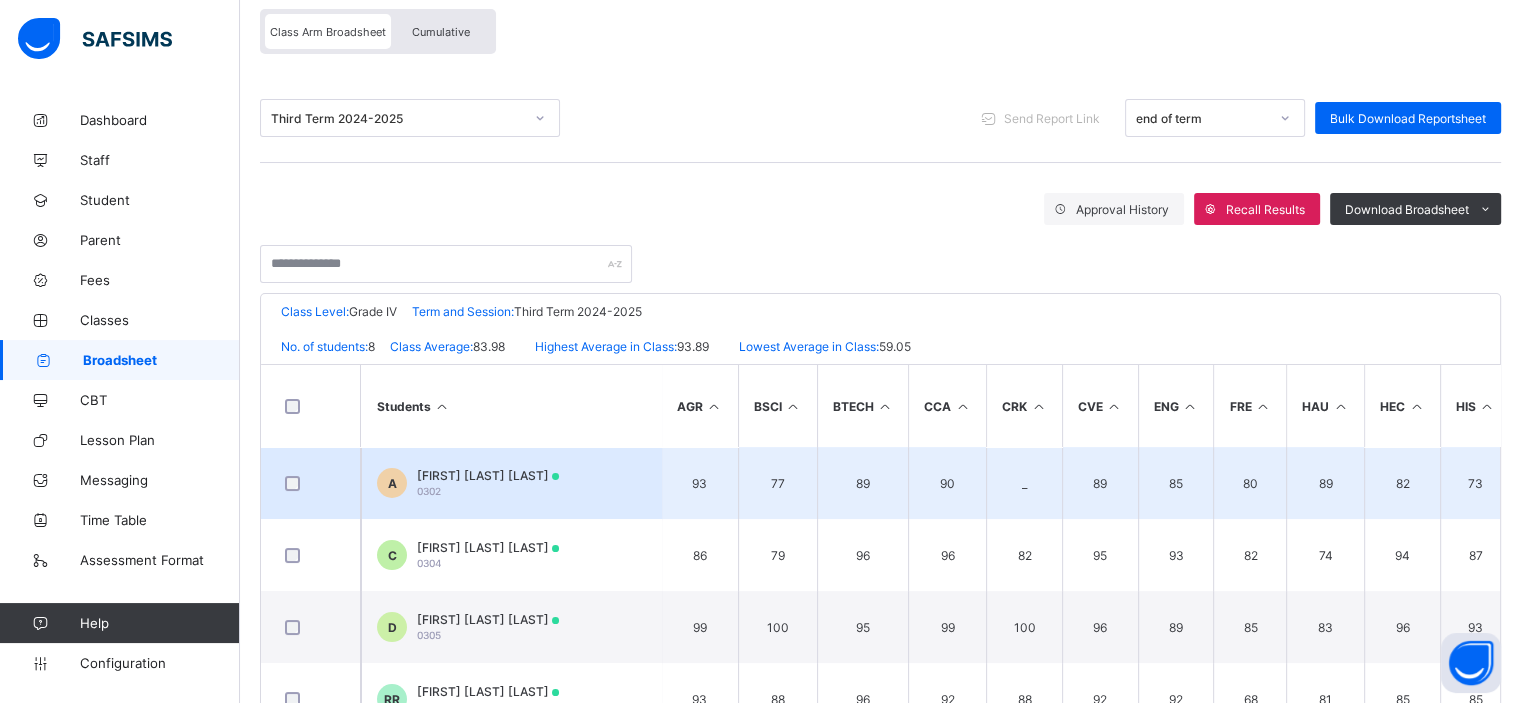 click on "A Aliyu Ibrahim  Ibrahim    0302" at bounding box center [511, 483] 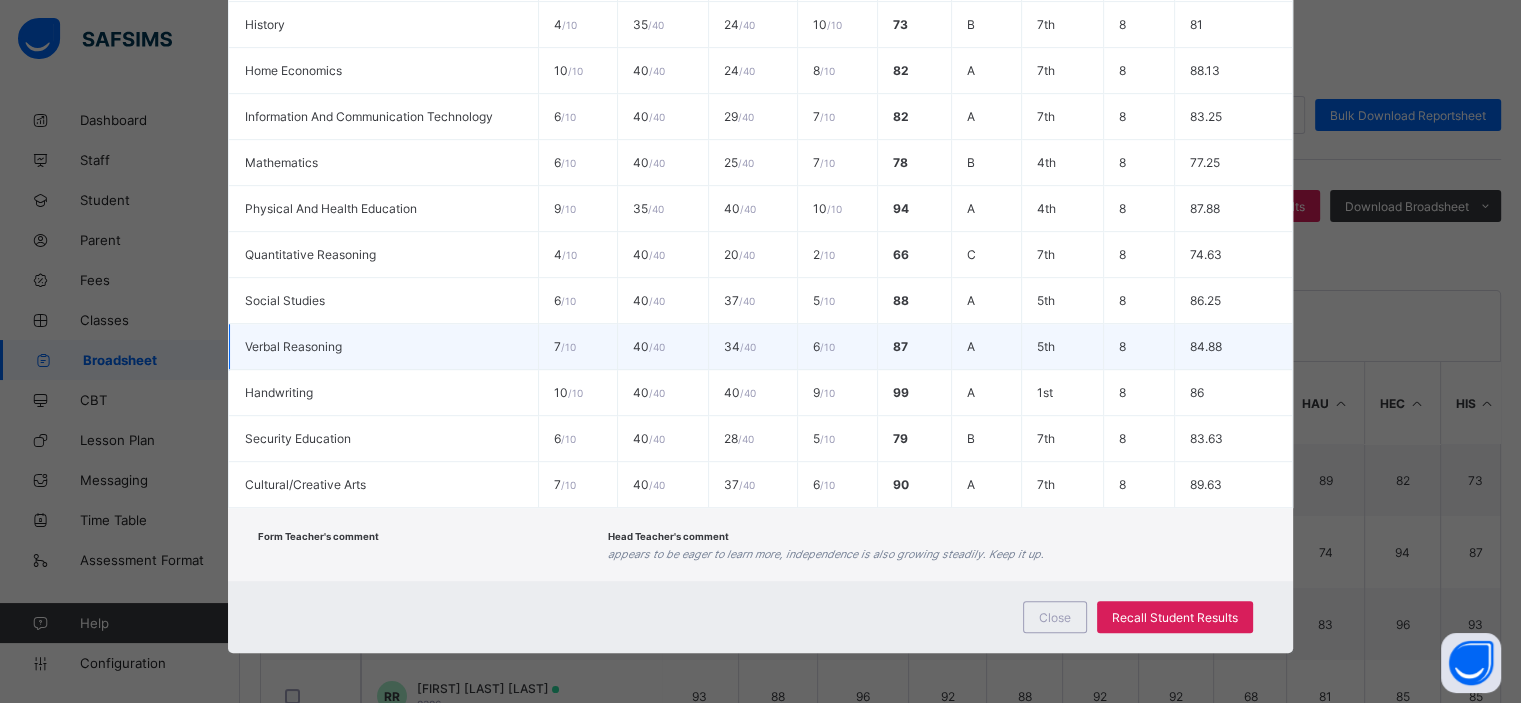 scroll, scrollTop: 180, scrollLeft: 0, axis: vertical 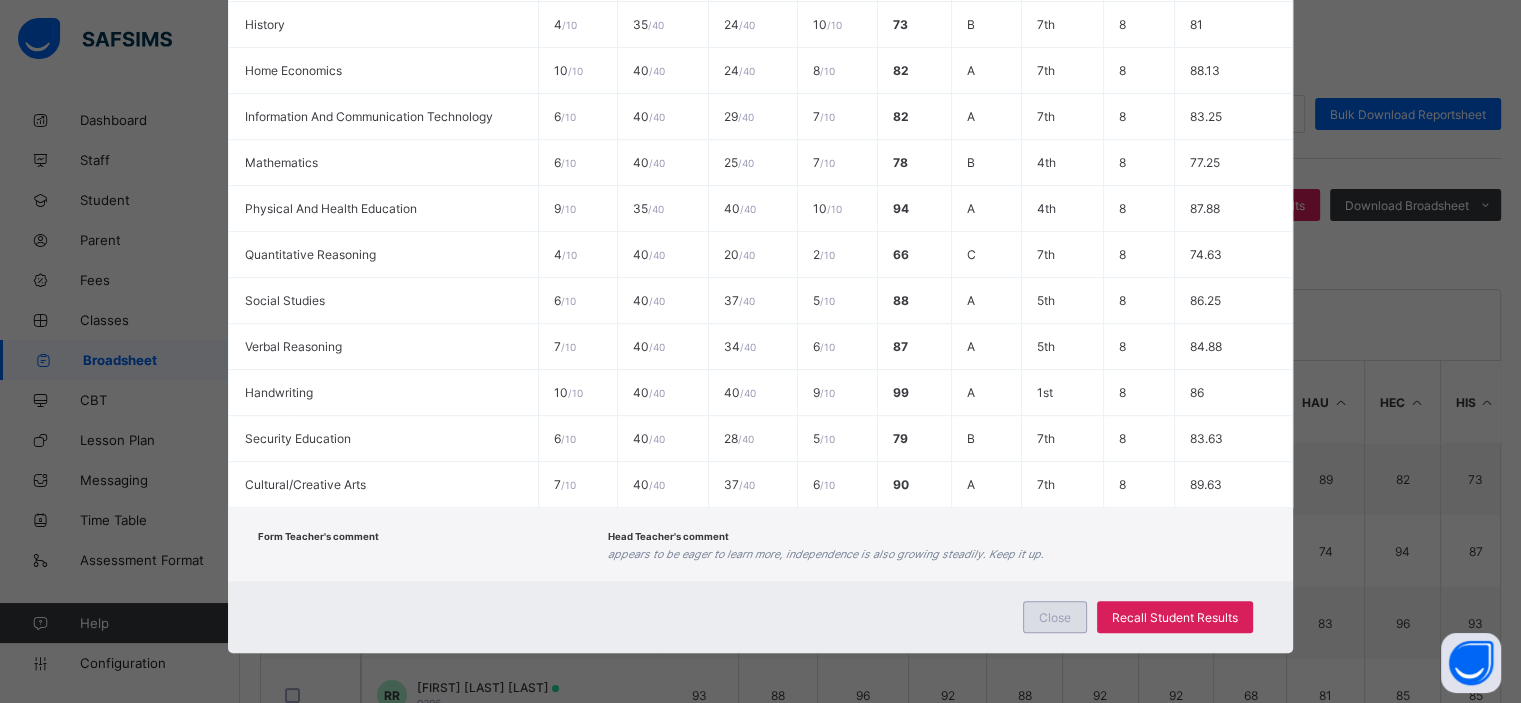 click on "Close" at bounding box center [1055, 617] 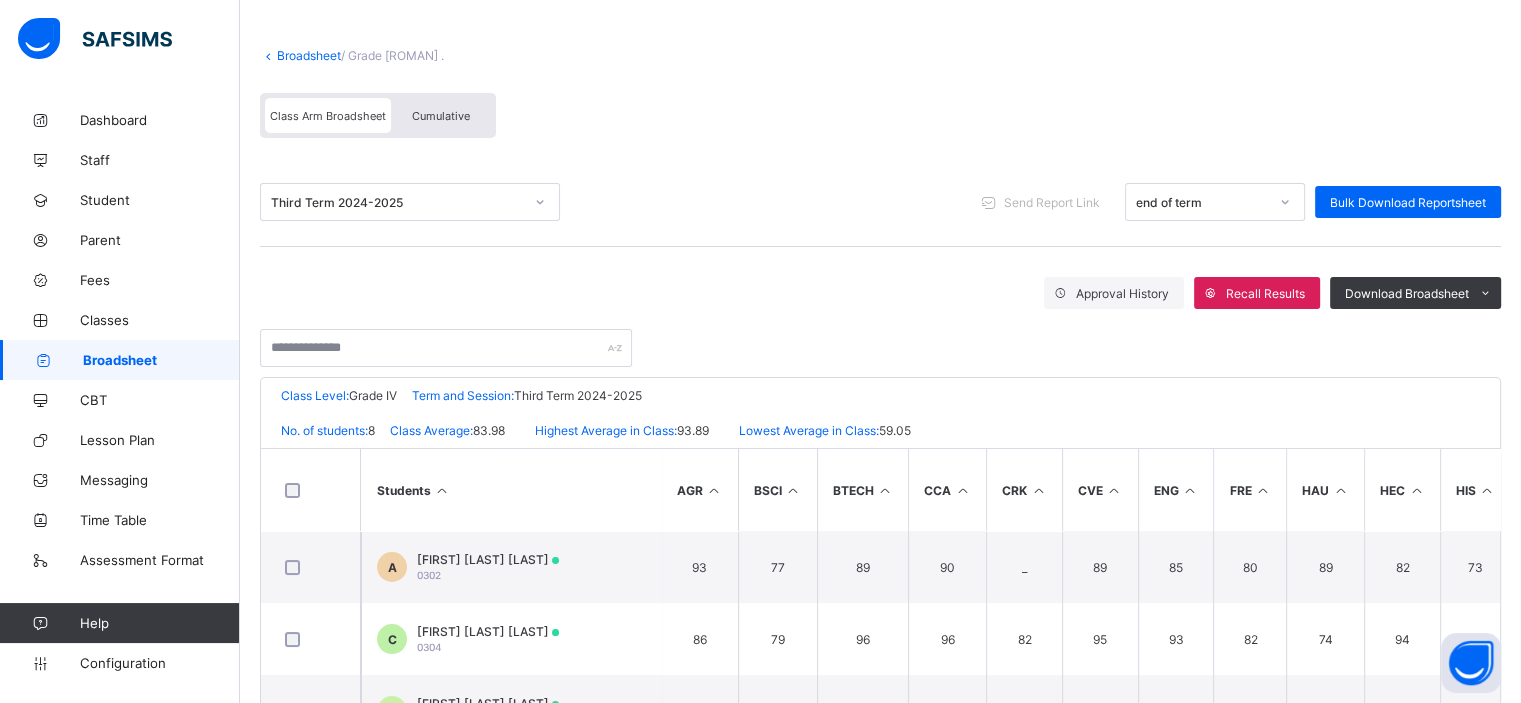 scroll, scrollTop: 0, scrollLeft: 0, axis: both 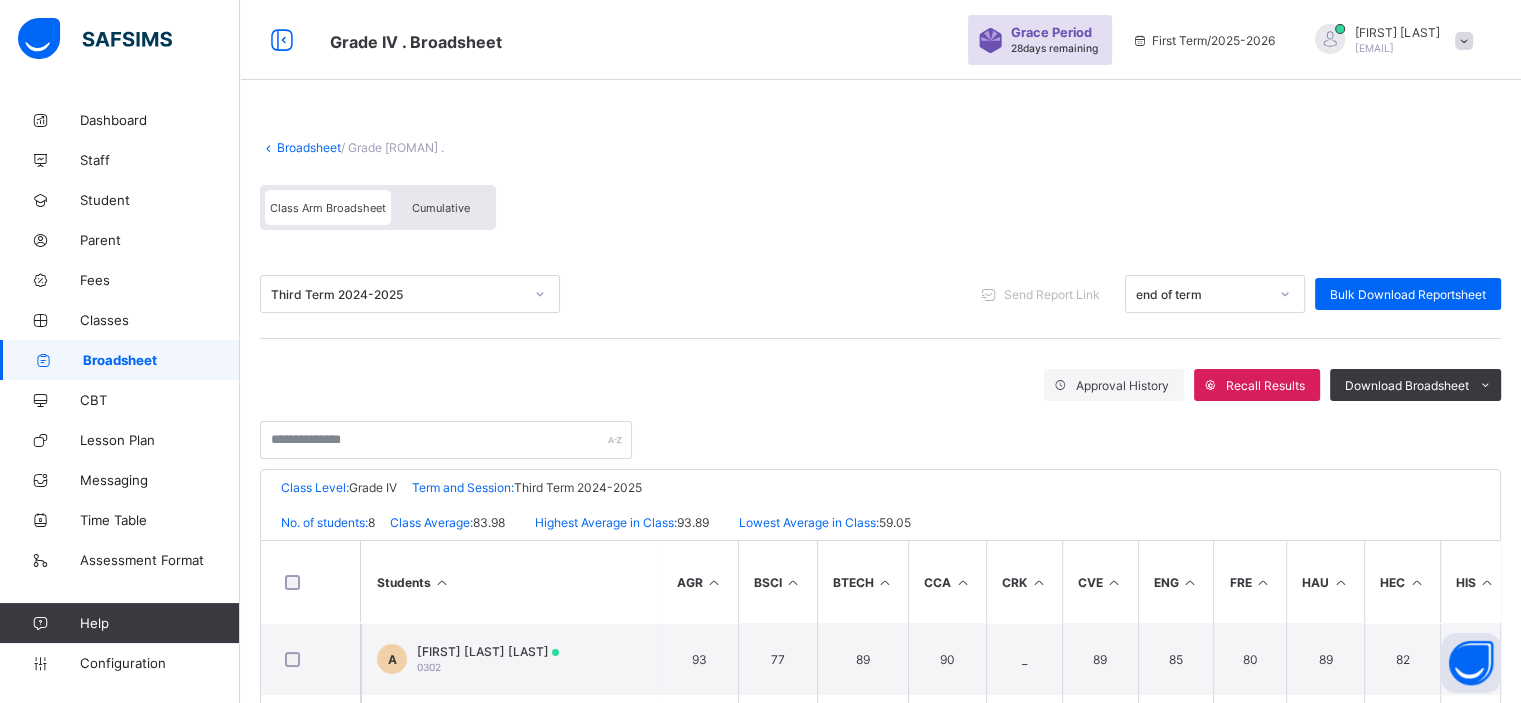 click at bounding box center (1464, 41) 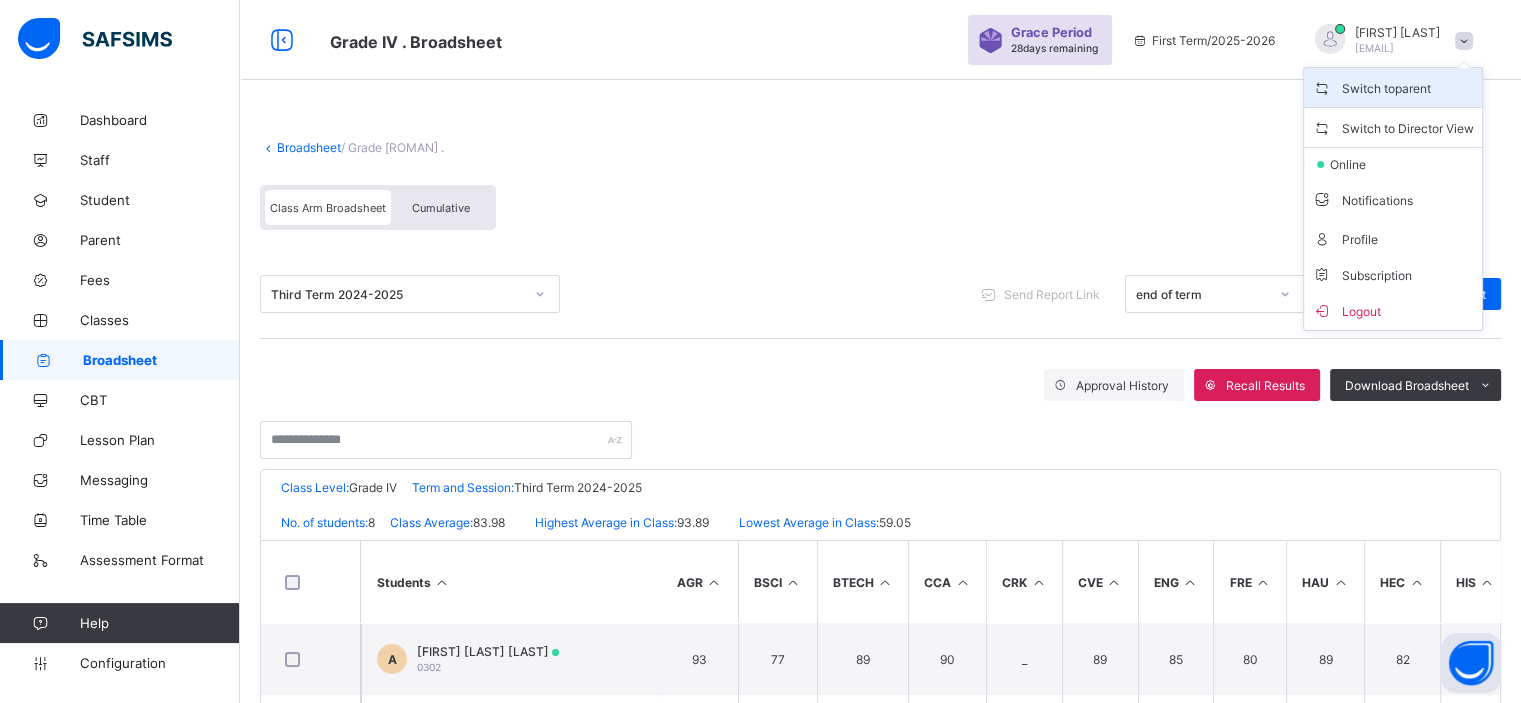 click on "Switch to  parent" at bounding box center (1393, 87) 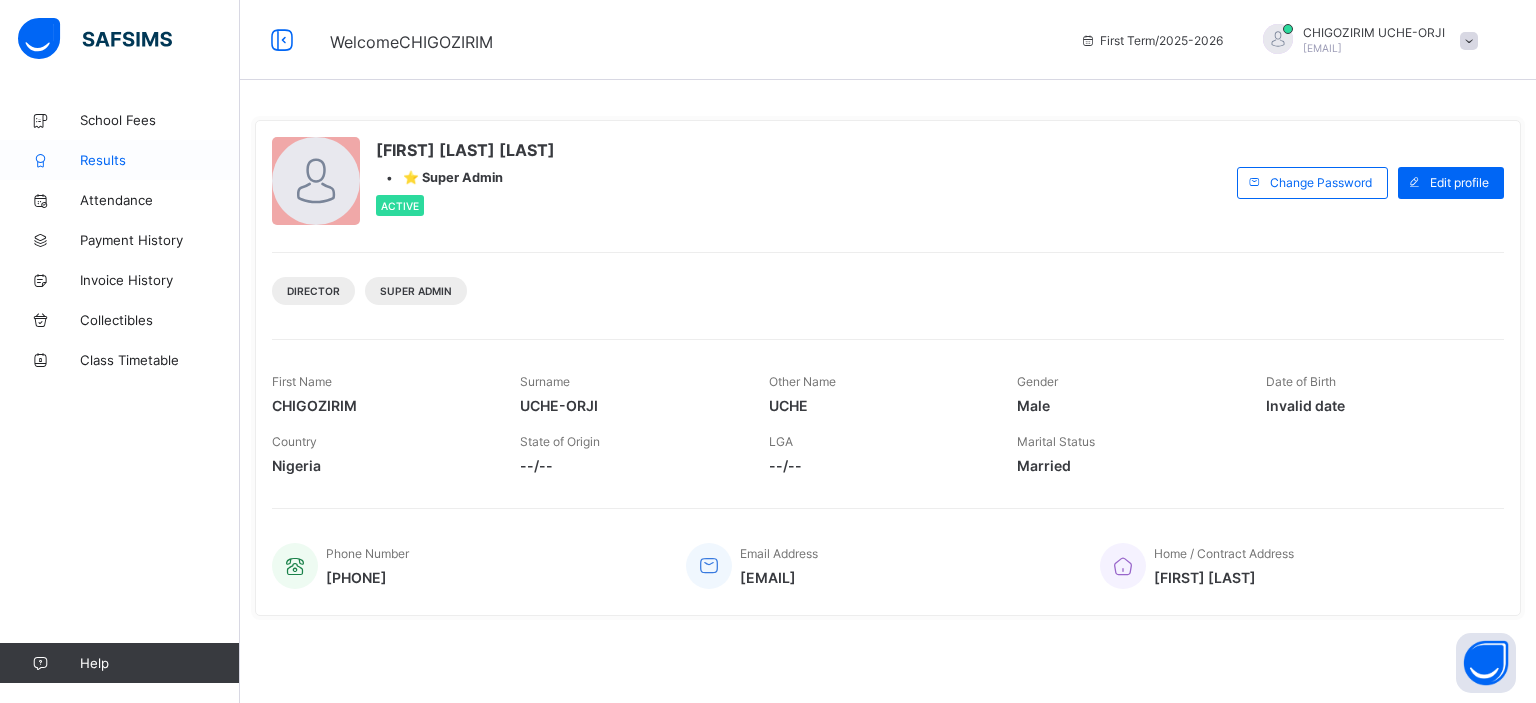 click on "Results" at bounding box center (120, 160) 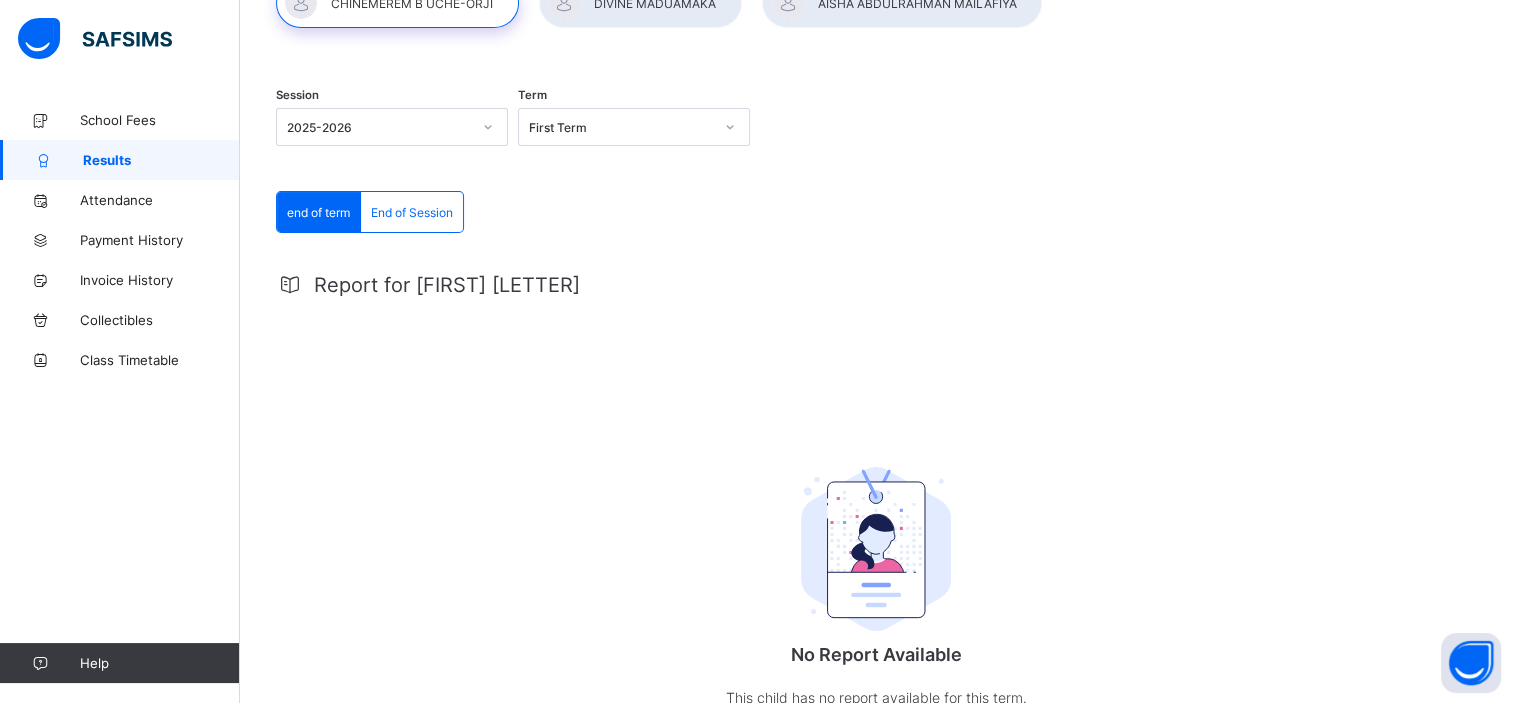 scroll, scrollTop: 156, scrollLeft: 0, axis: vertical 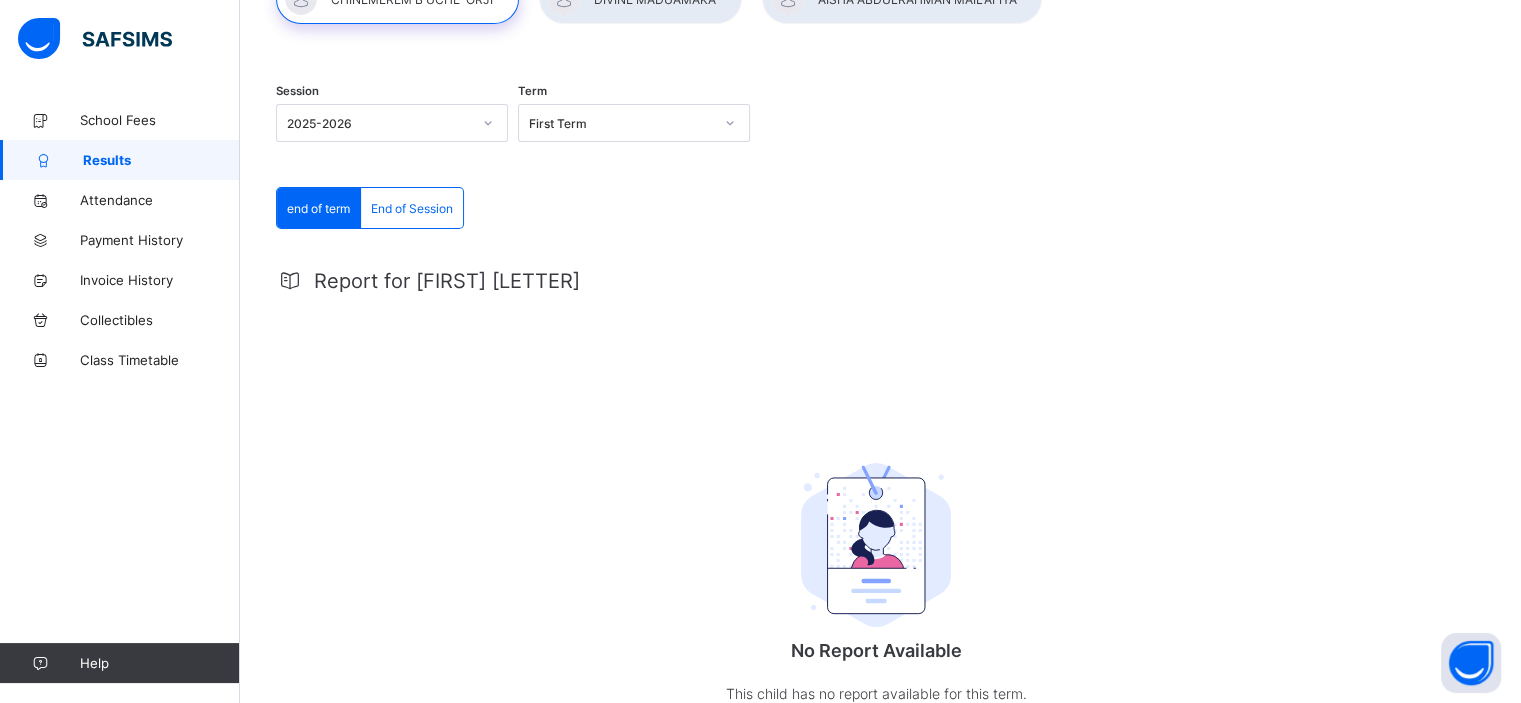 click on "End of Session" at bounding box center [412, 208] 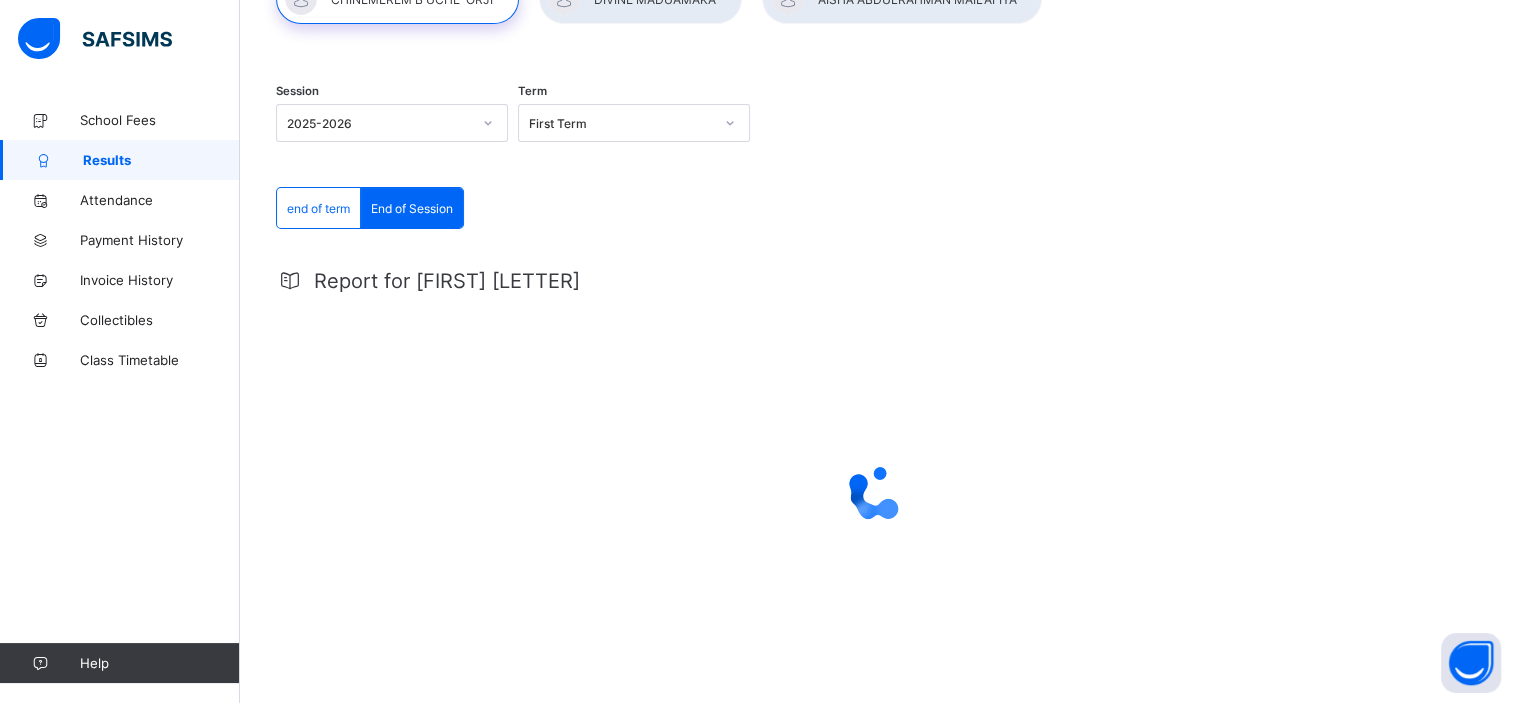 click on "end of term" at bounding box center (319, 208) 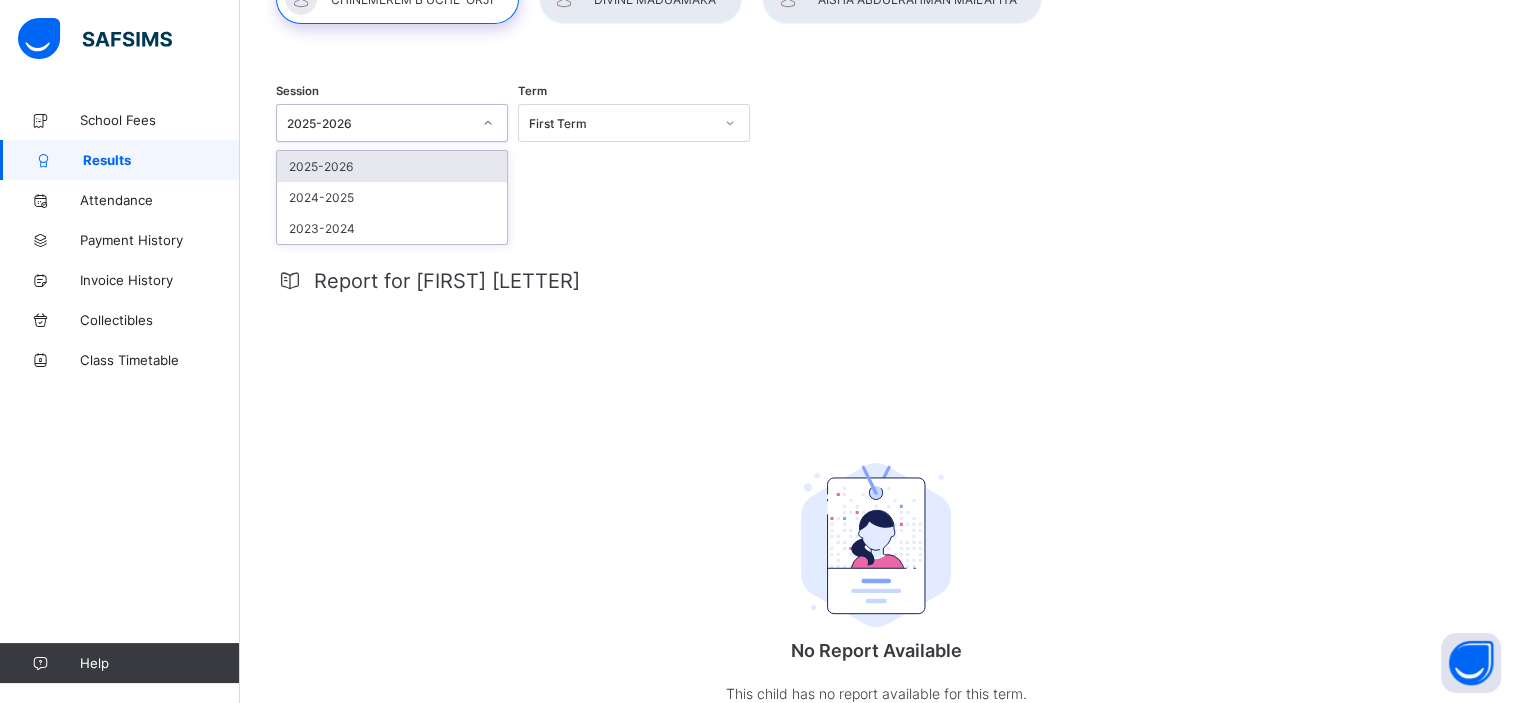 click on "2025-2026" at bounding box center [392, 123] 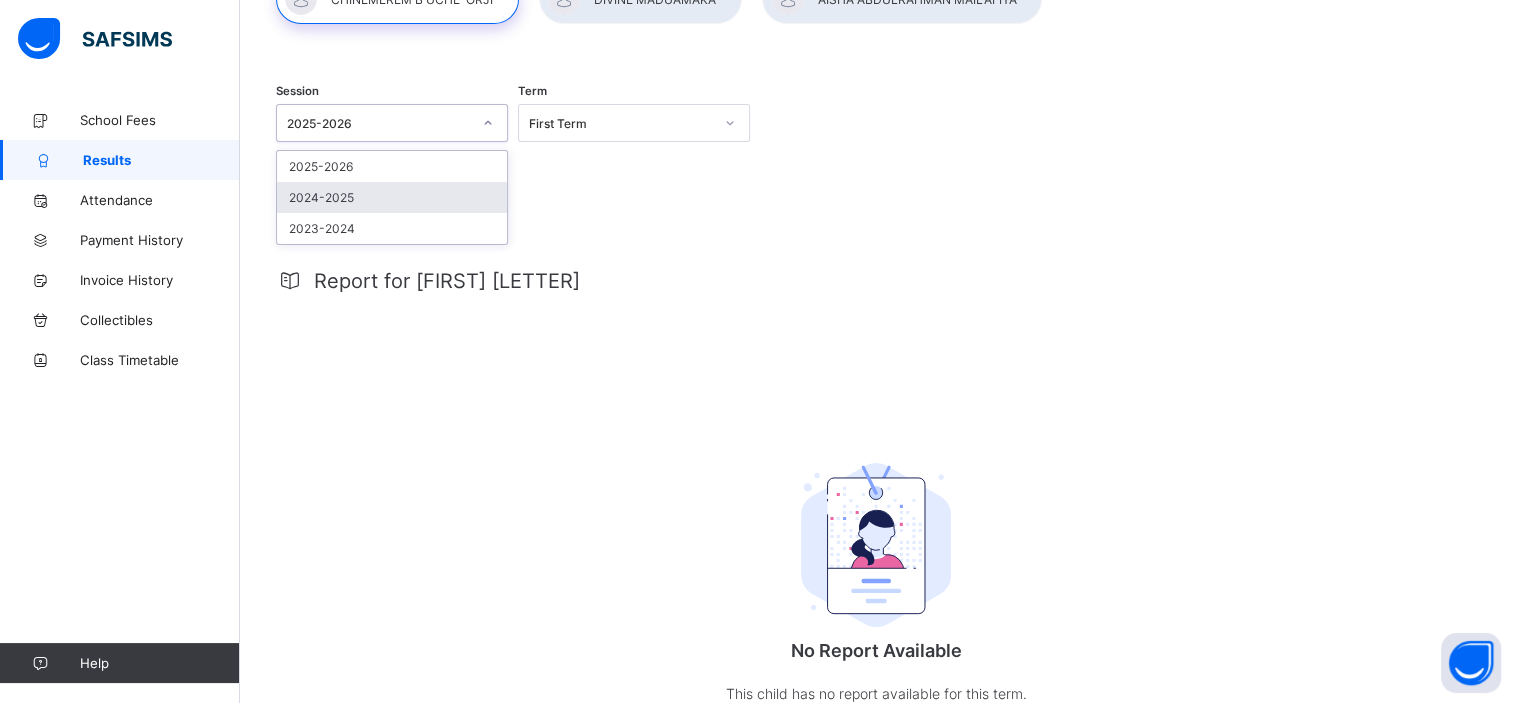 click on "2024-2025" at bounding box center [392, 197] 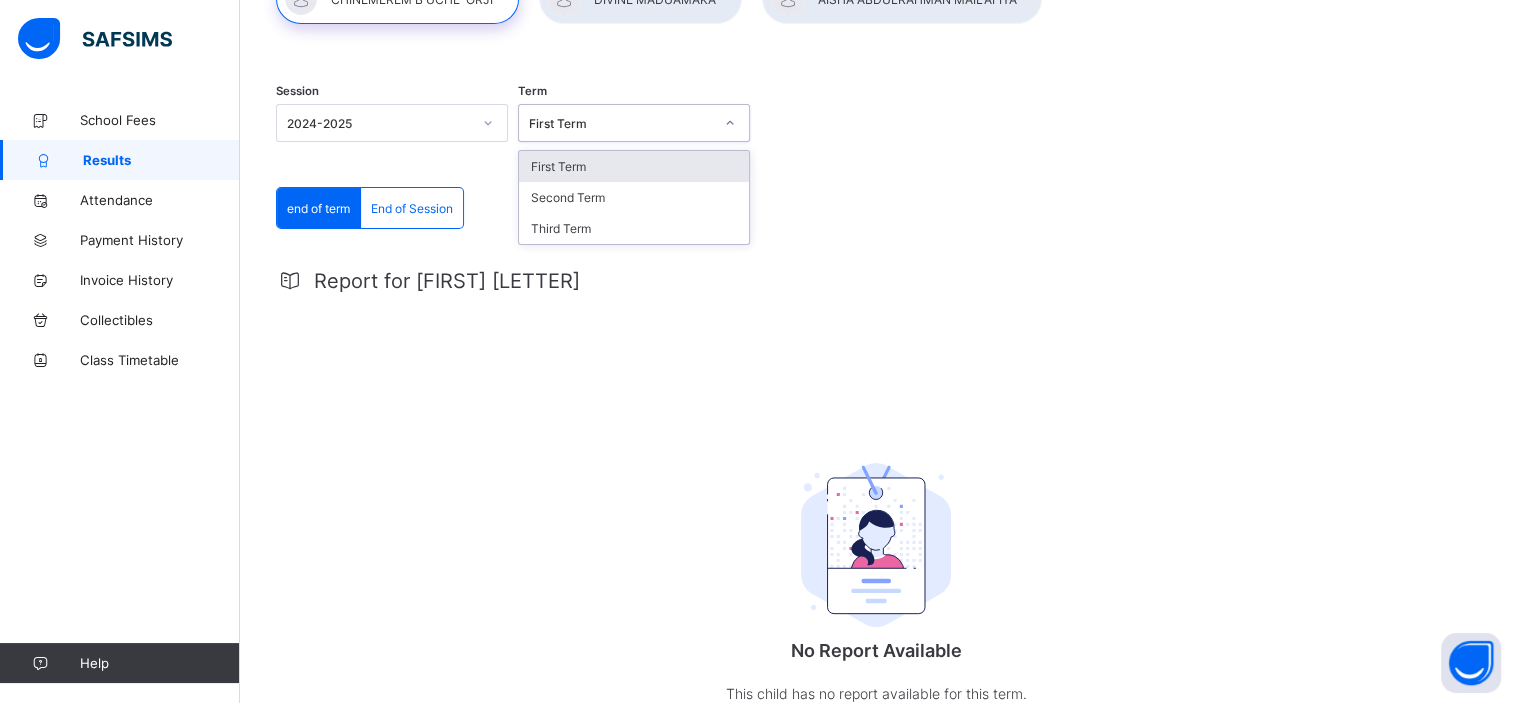 click on "First Term" at bounding box center (621, 123) 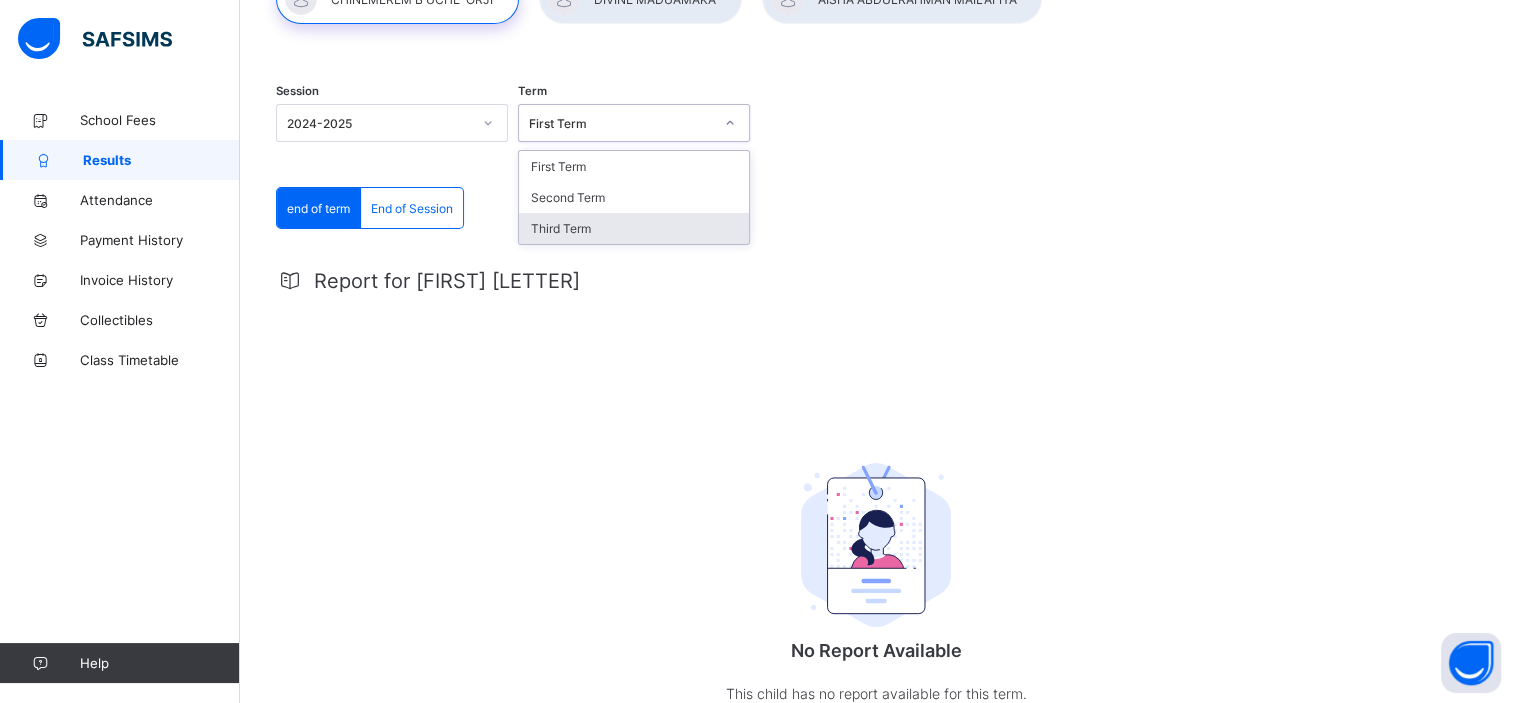 click on "Third Term" at bounding box center [634, 228] 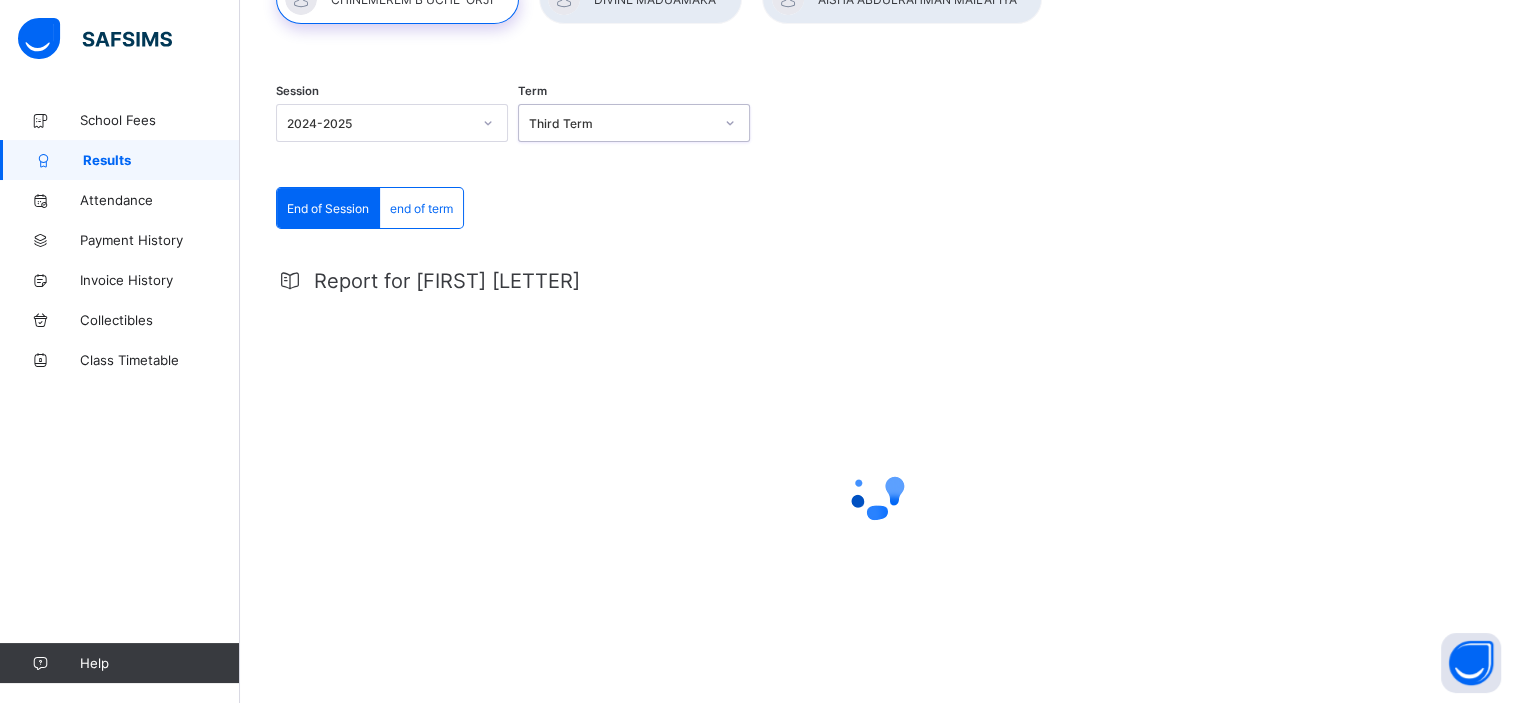 scroll, scrollTop: 0, scrollLeft: 0, axis: both 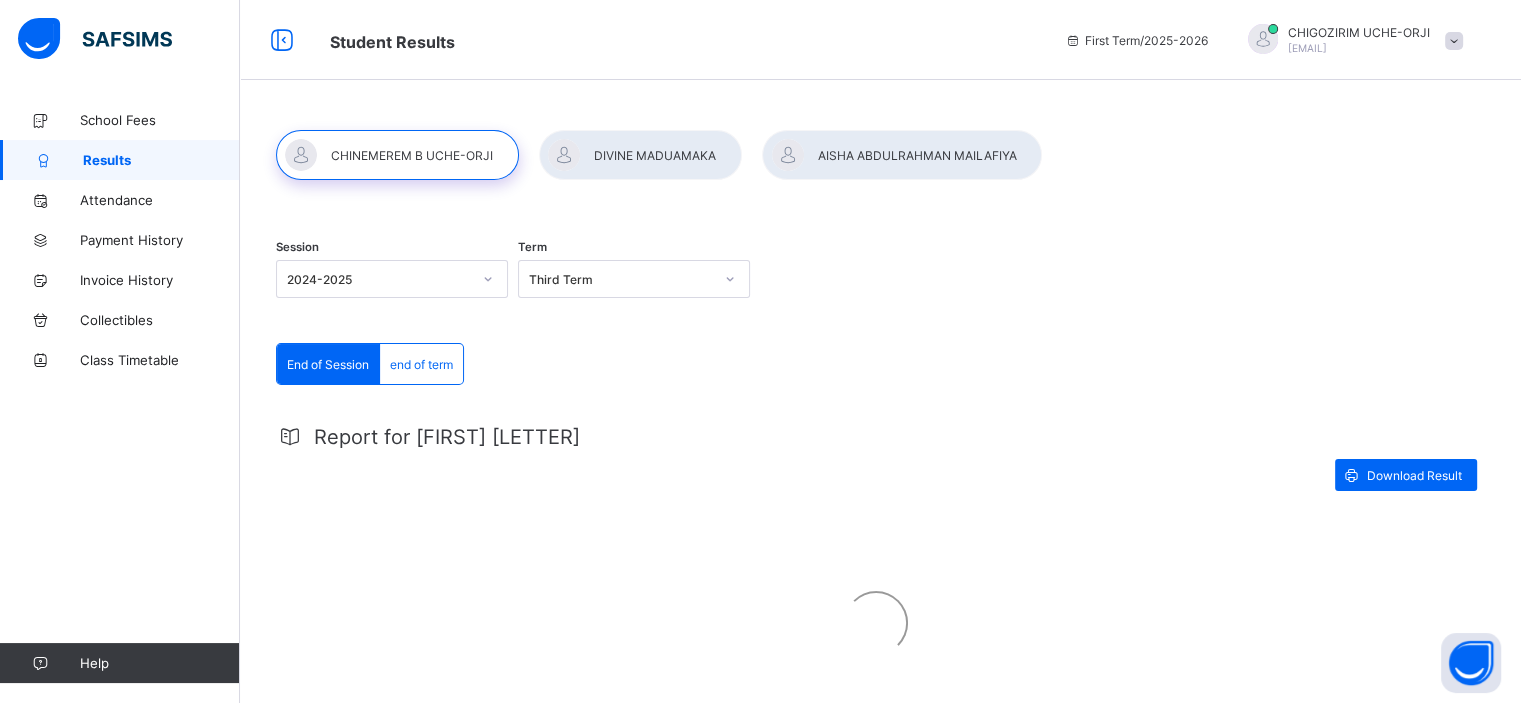 click on "end of term" at bounding box center (421, 364) 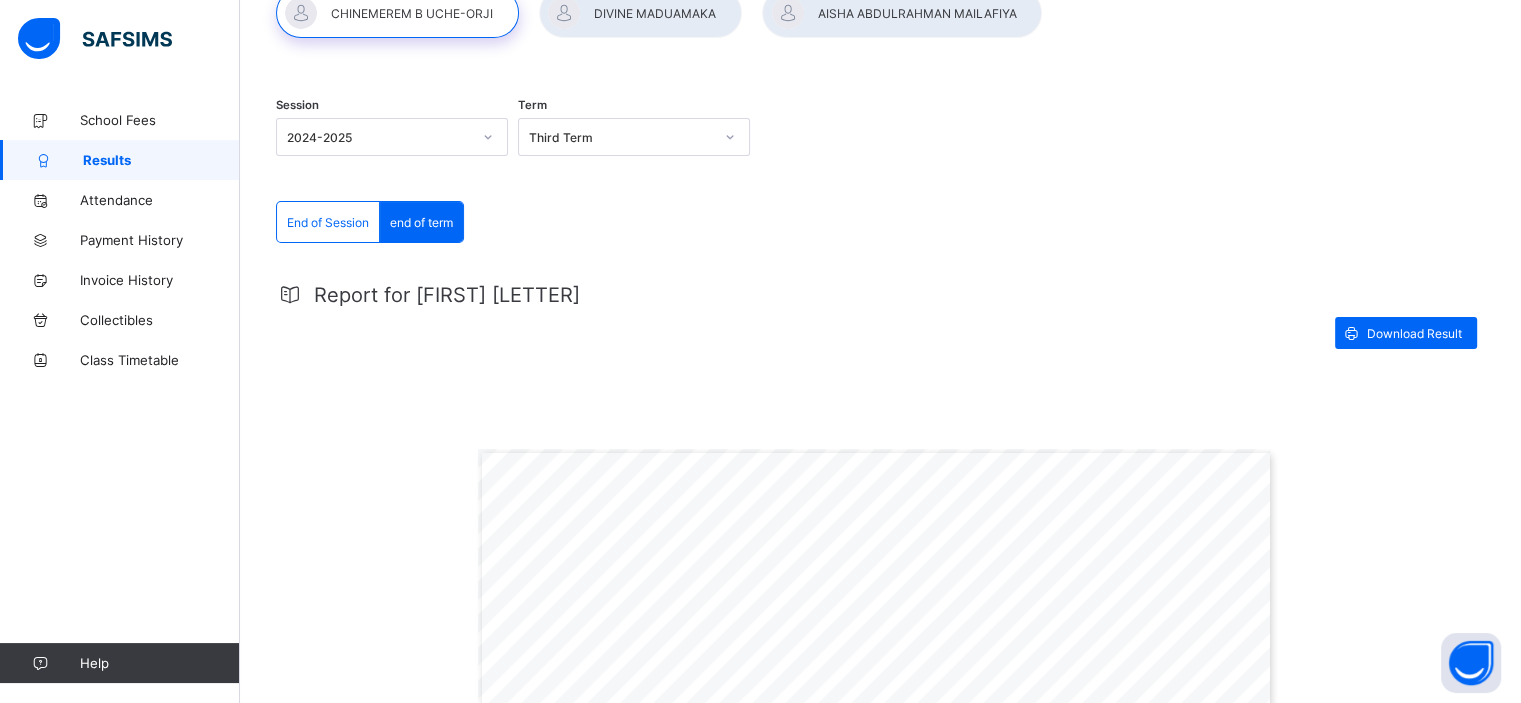 scroll, scrollTop: 139, scrollLeft: 0, axis: vertical 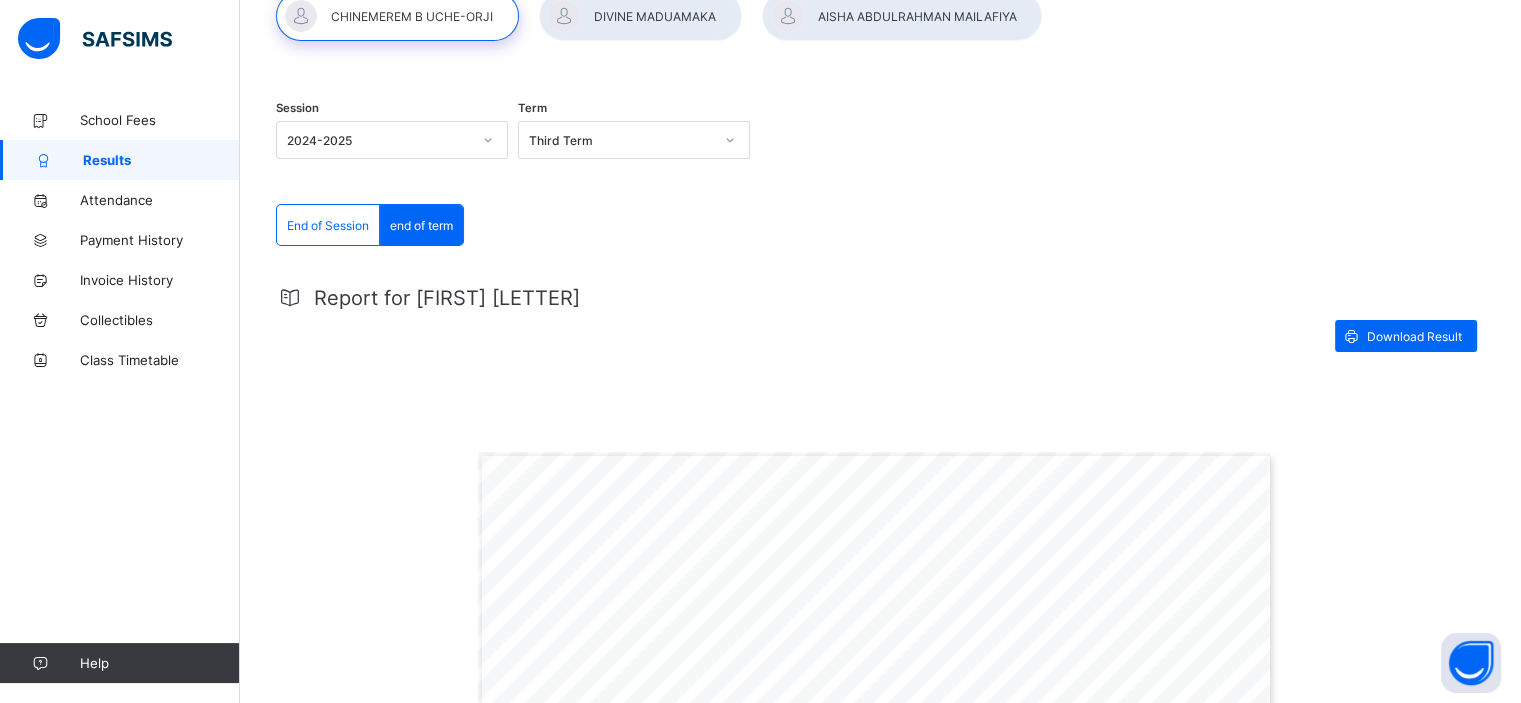 click on "End of Session" at bounding box center (328, 225) 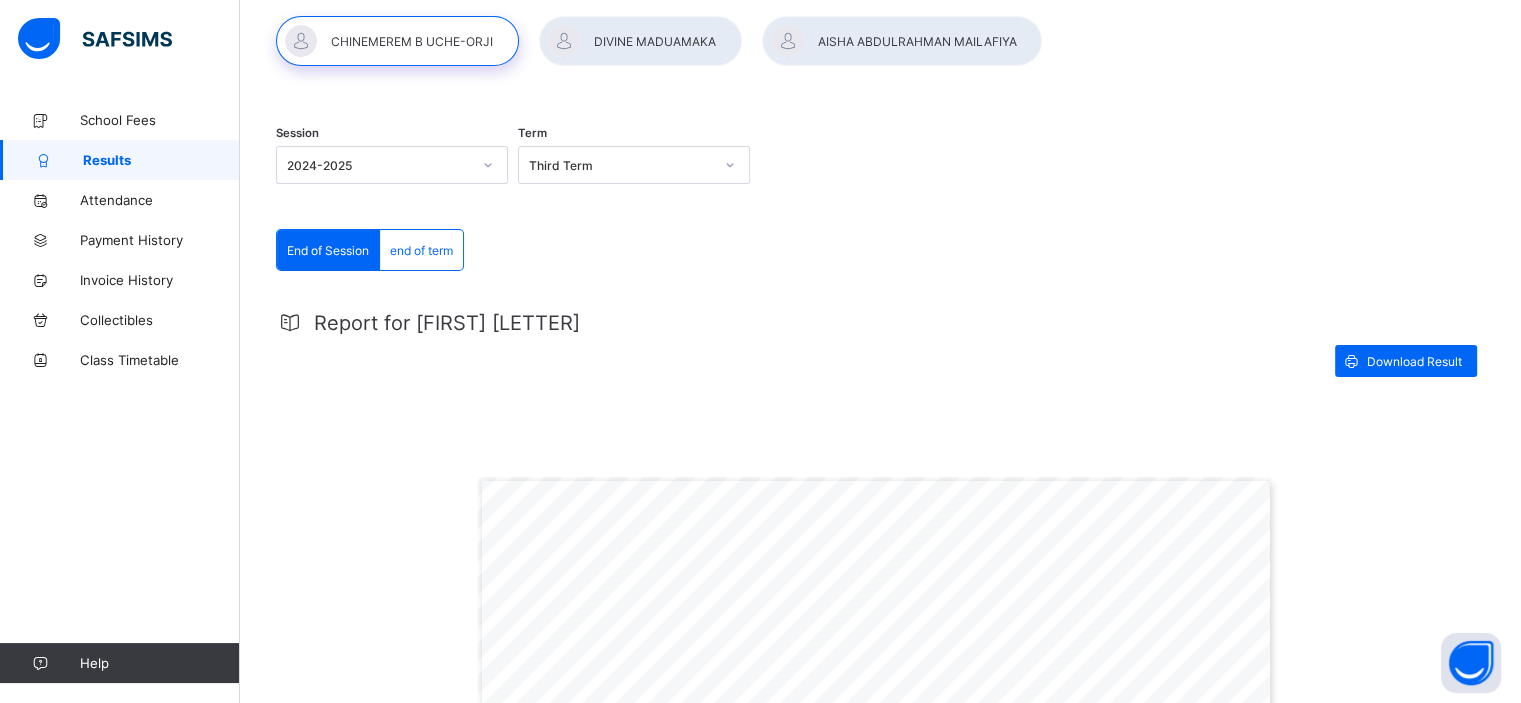 scroll, scrollTop: 0, scrollLeft: 0, axis: both 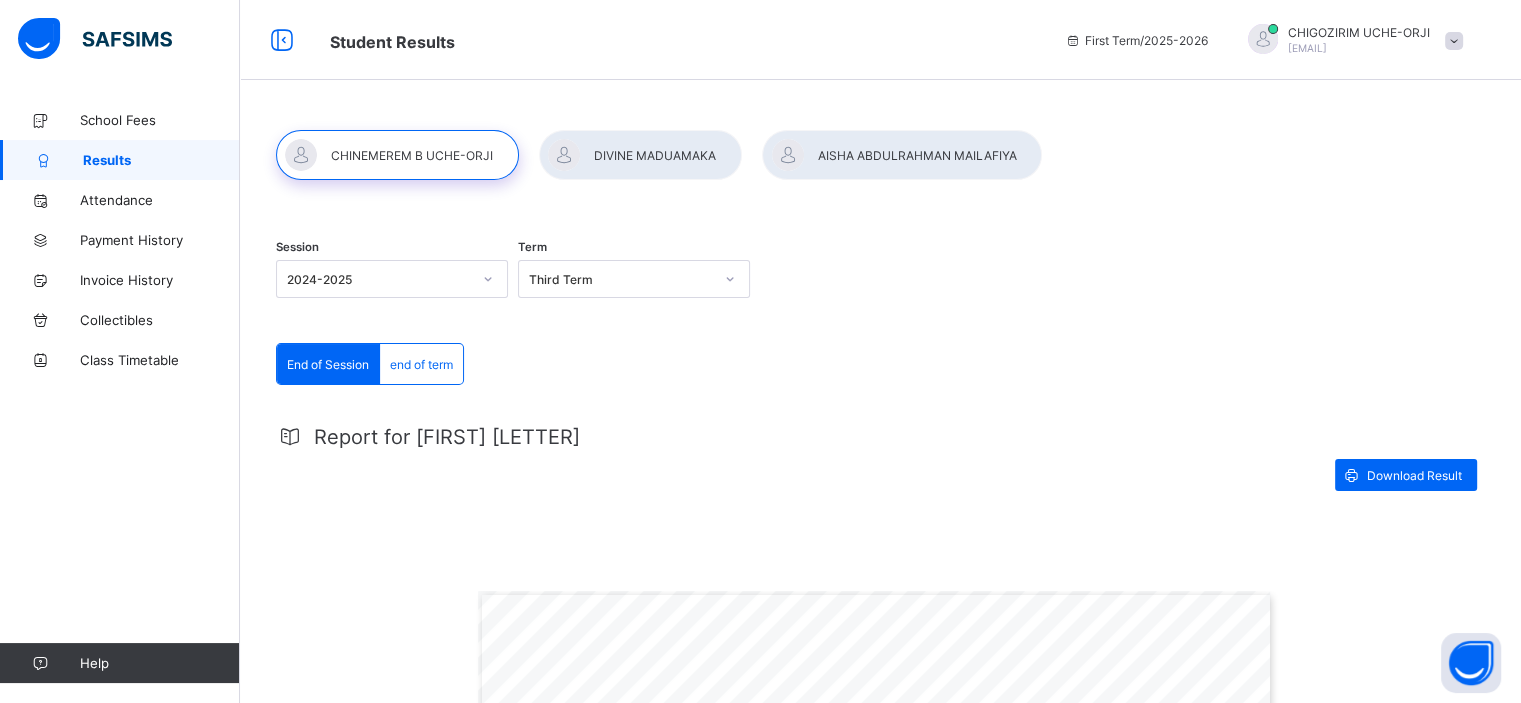 click at bounding box center (640, 155) 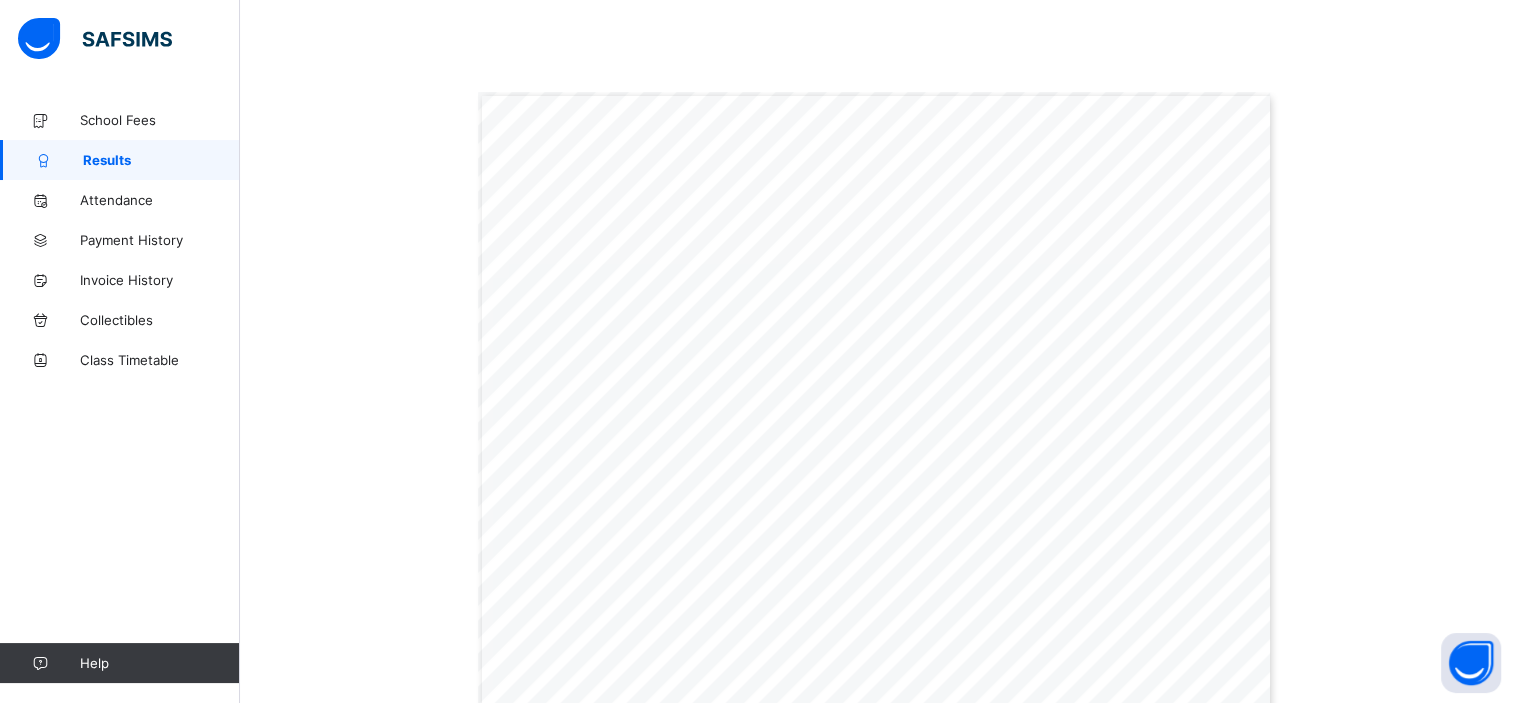 scroll, scrollTop: 0, scrollLeft: 0, axis: both 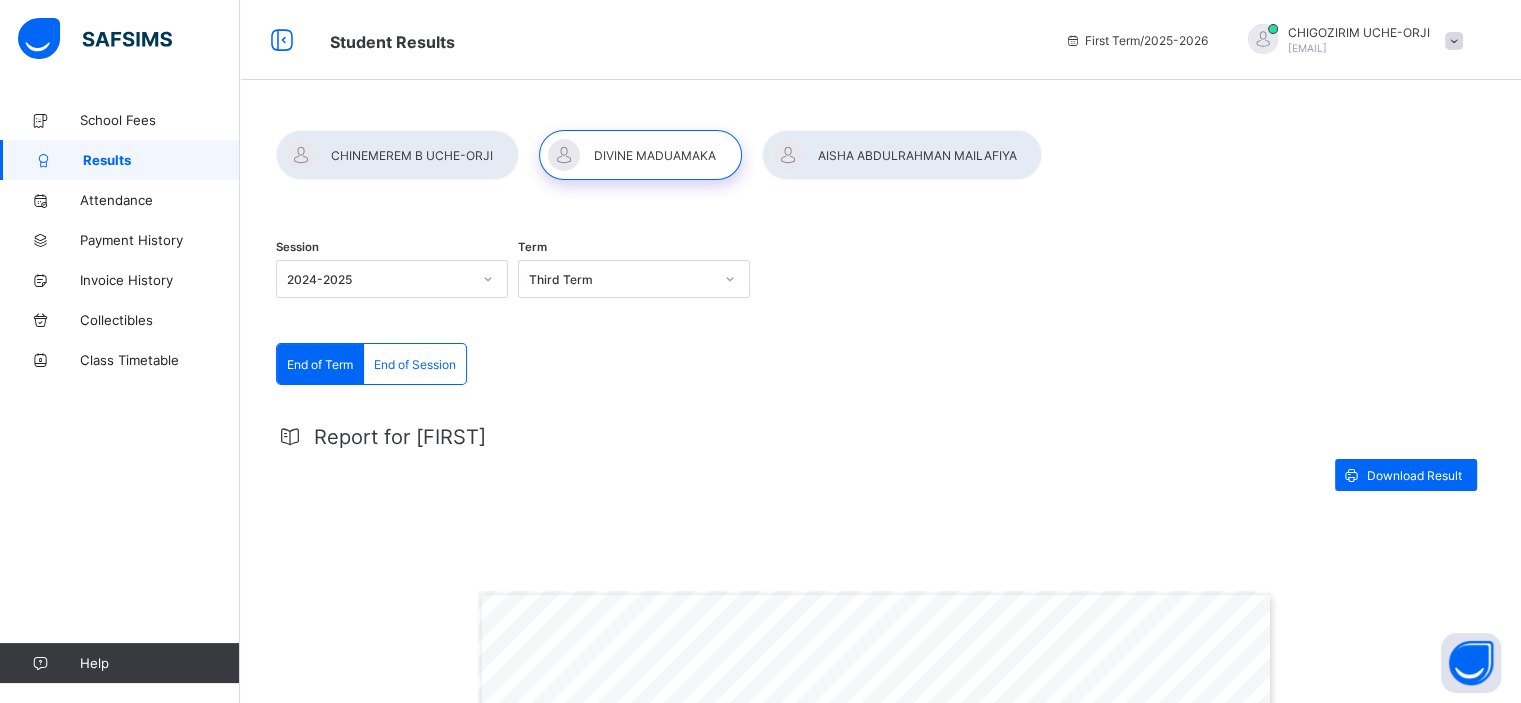 click at bounding box center (1454, 41) 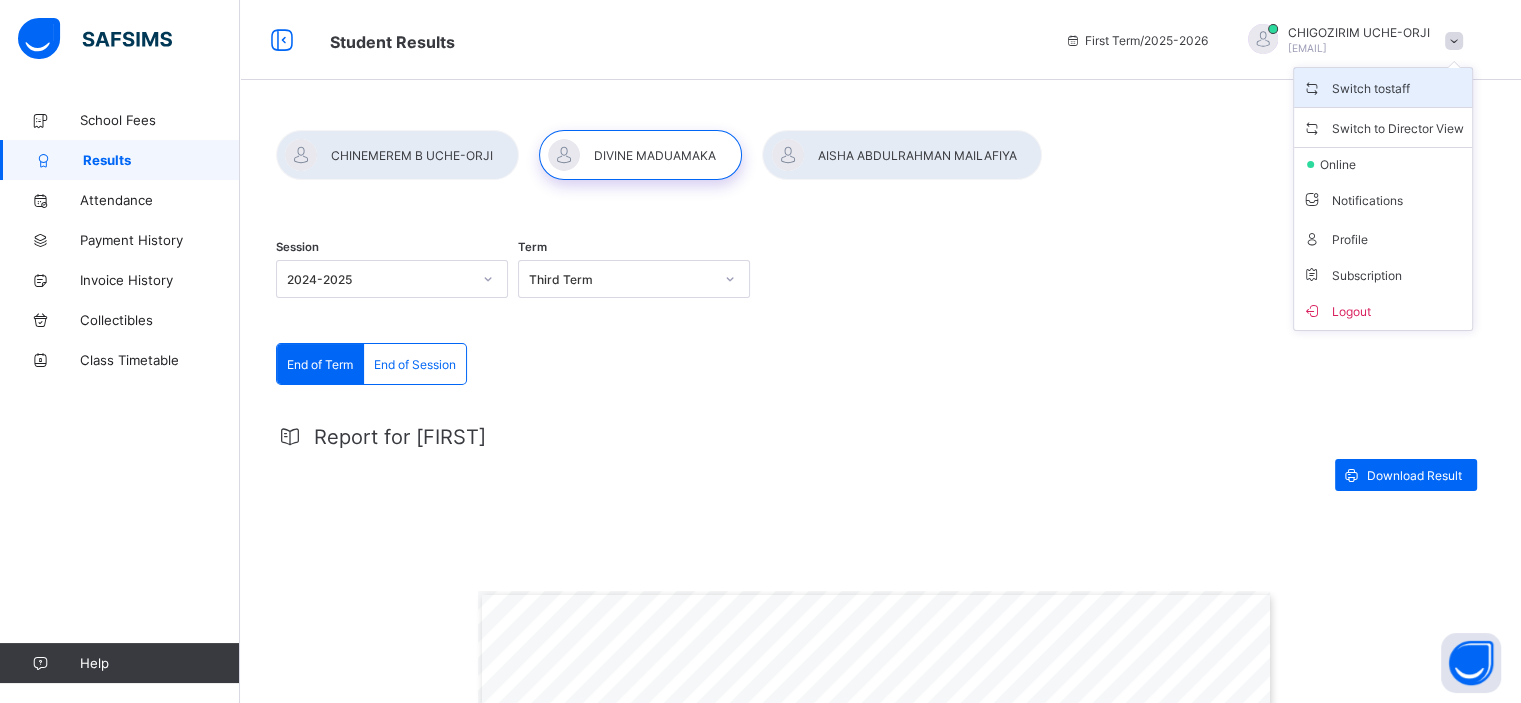 click on "Switch to  staff" at bounding box center [1383, 87] 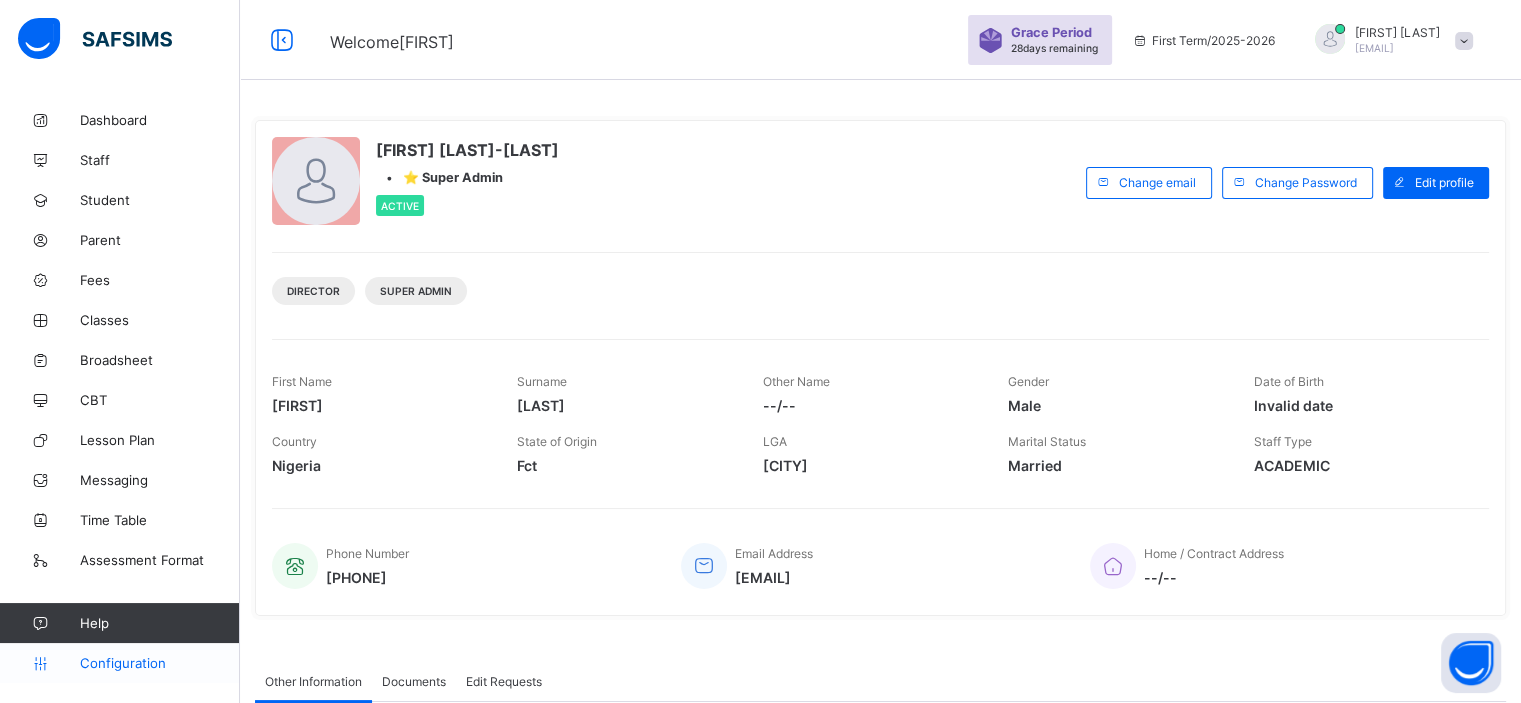 click on "Configuration" at bounding box center (159, 663) 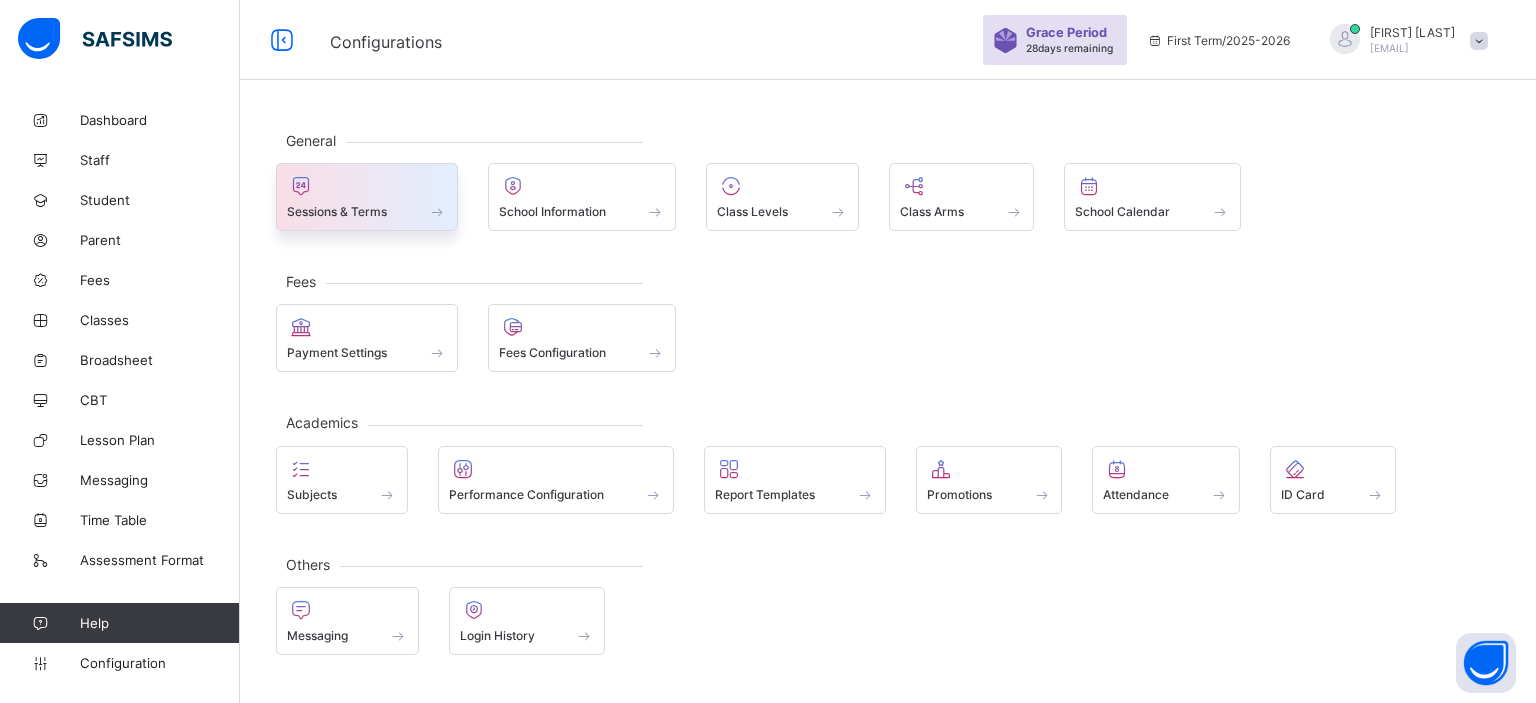 click on "Sessions & Terms" at bounding box center (367, 211) 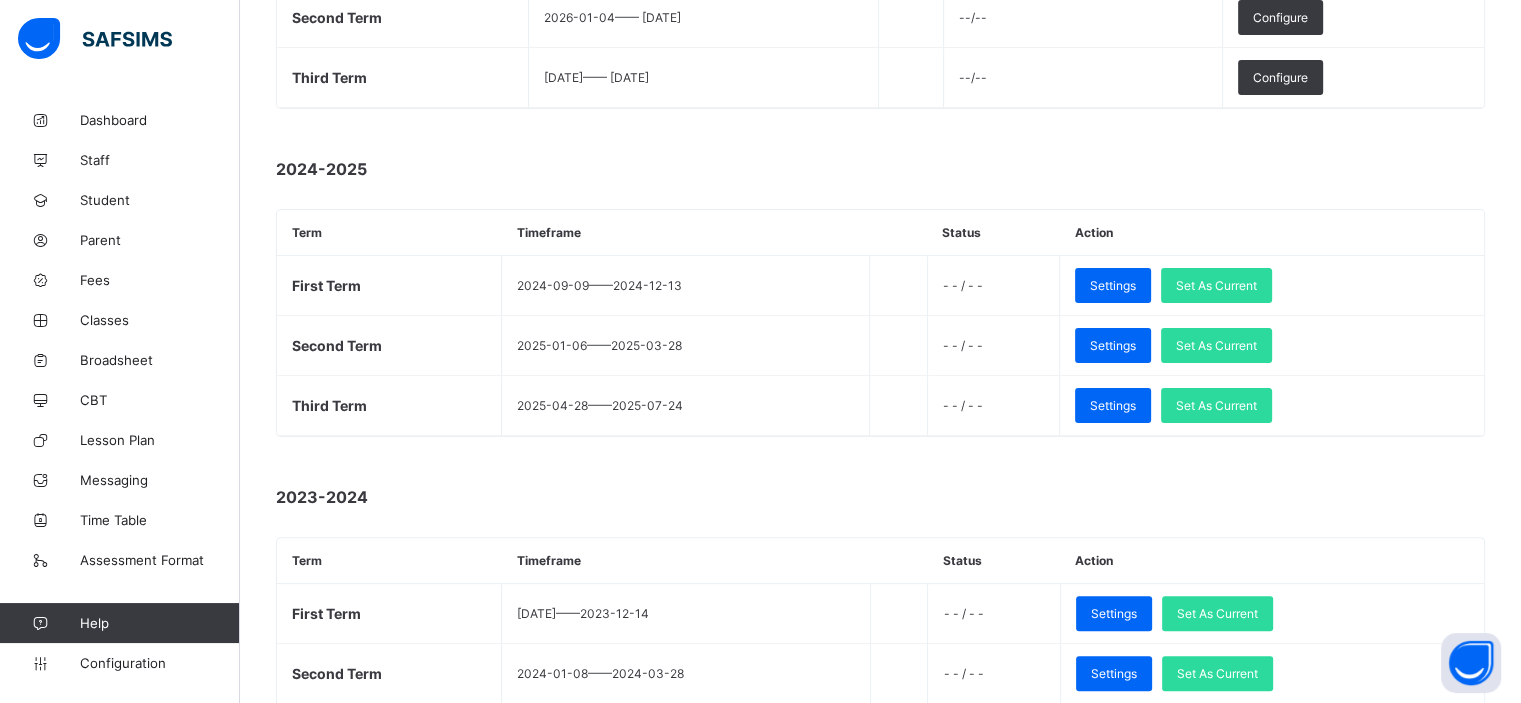 scroll, scrollTop: 480, scrollLeft: 0, axis: vertical 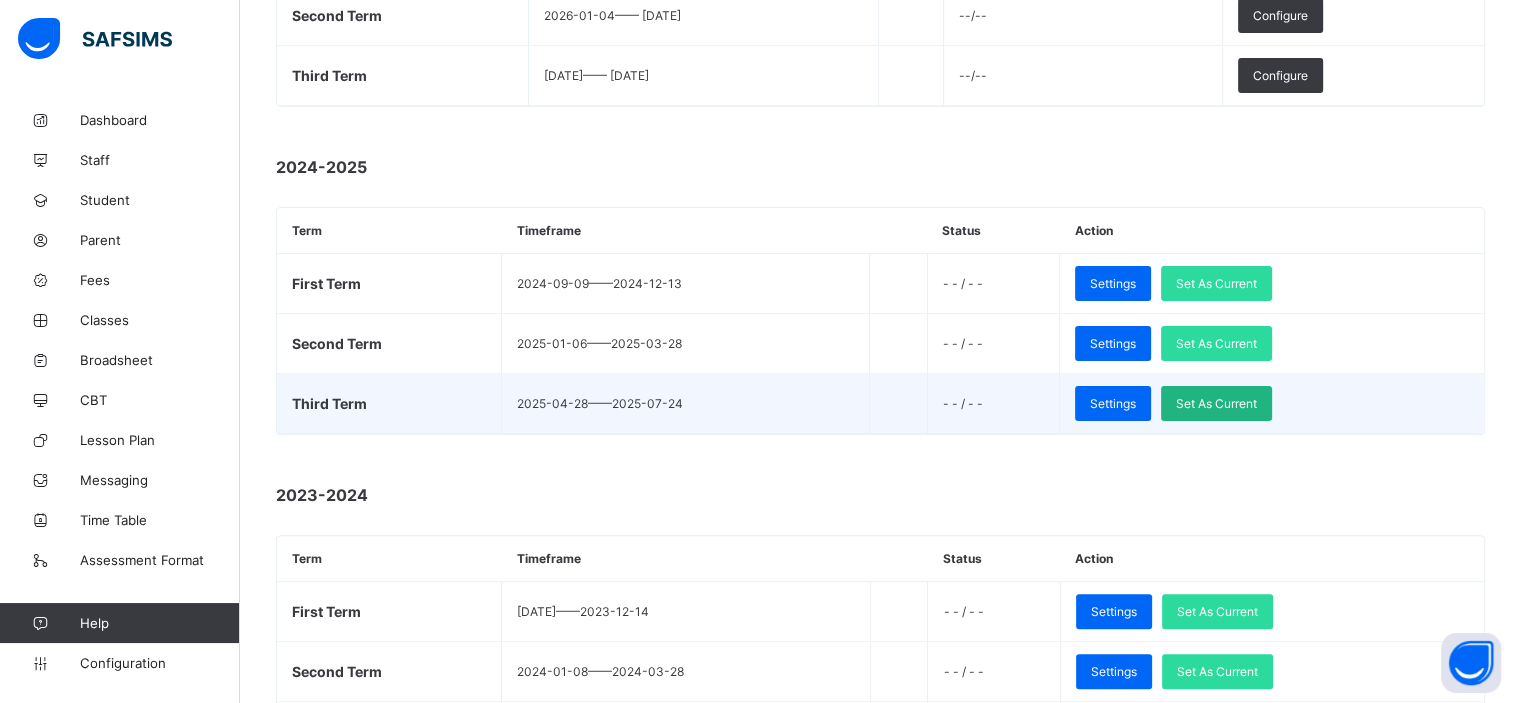 click on "Set As Current" at bounding box center [1216, 403] 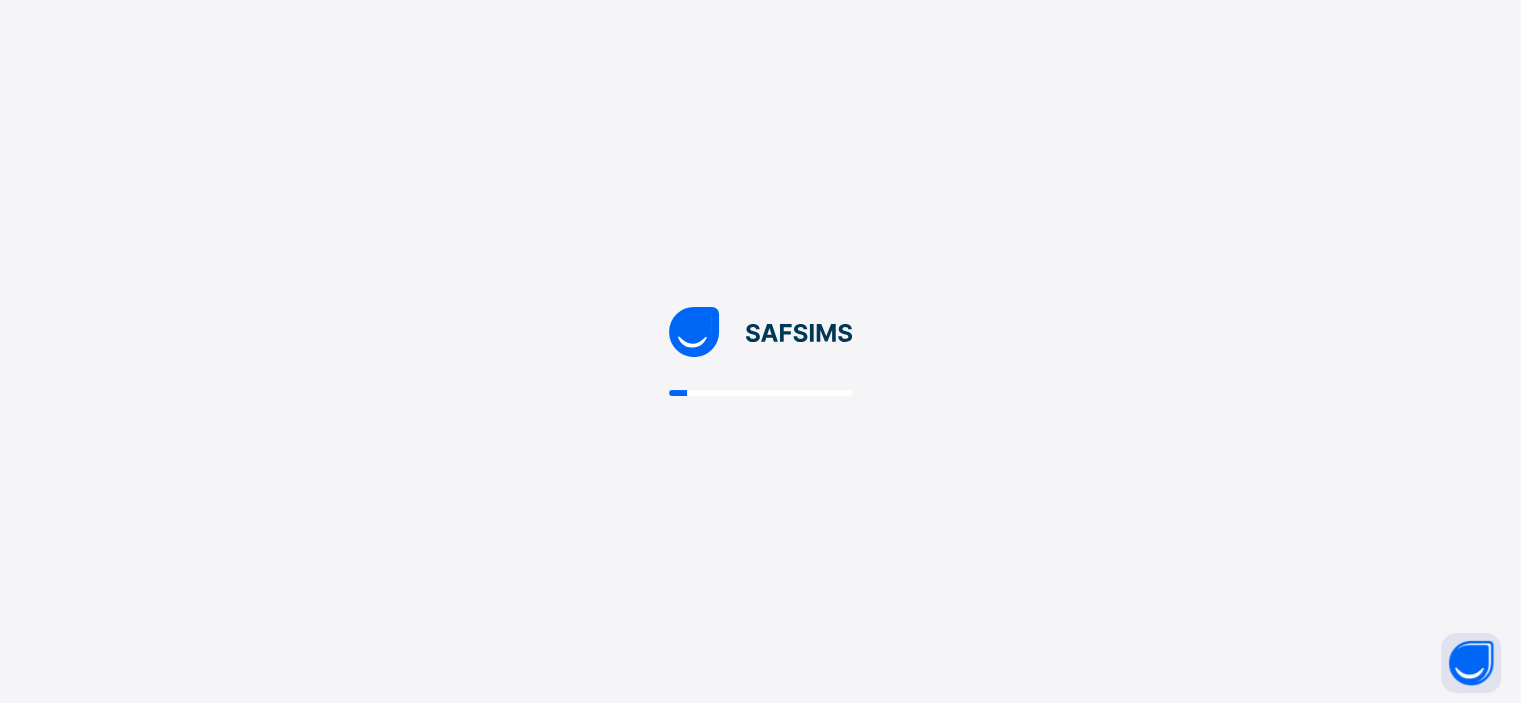 scroll, scrollTop: 0, scrollLeft: 0, axis: both 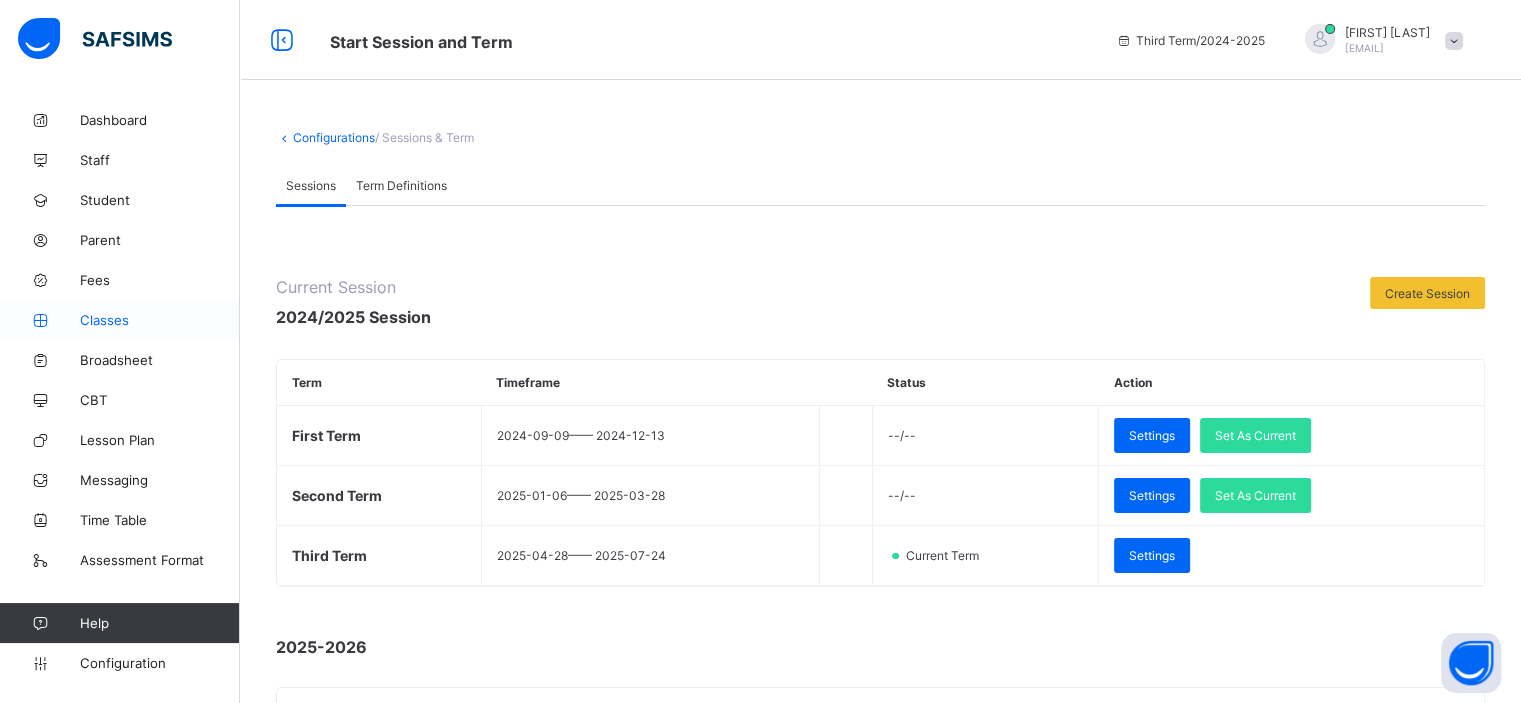 click on "Classes" at bounding box center [160, 320] 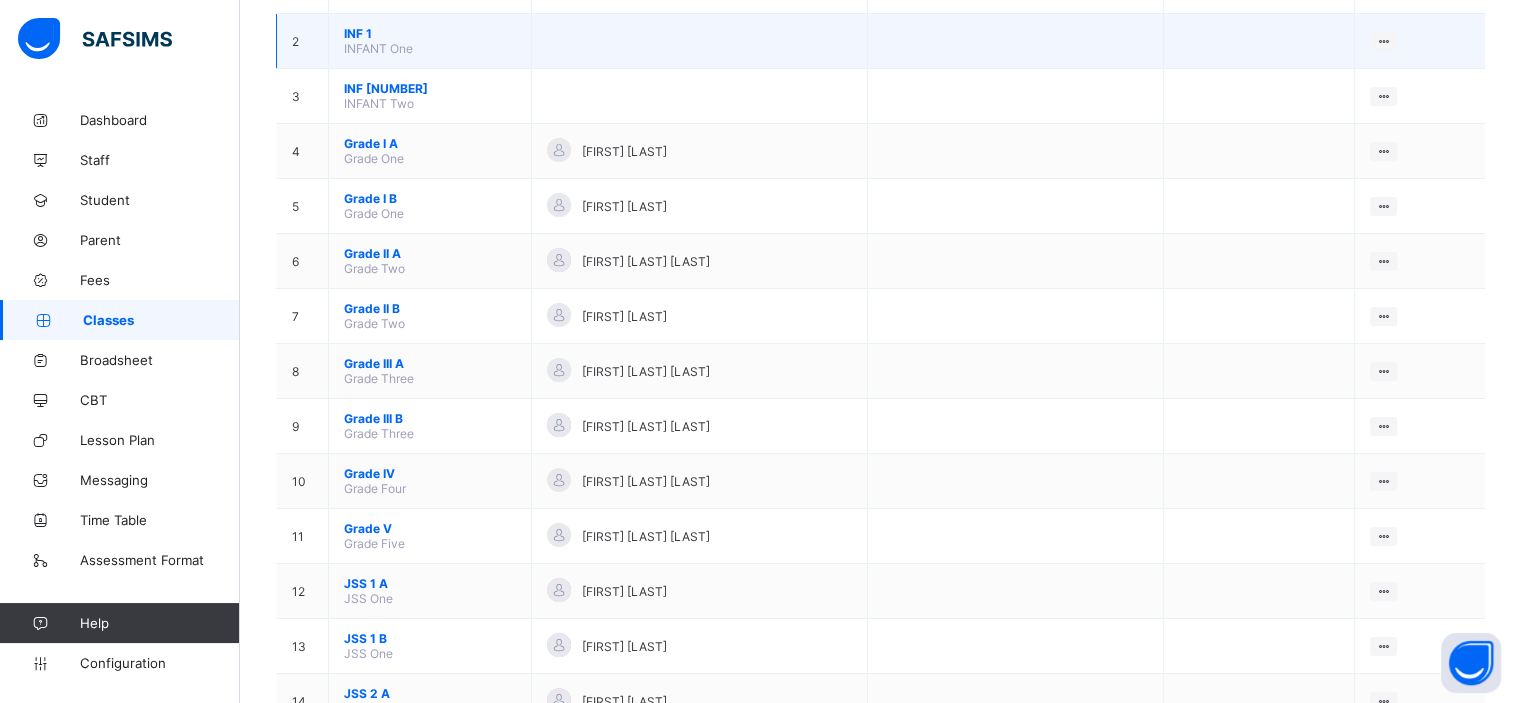scroll, scrollTop: 280, scrollLeft: 0, axis: vertical 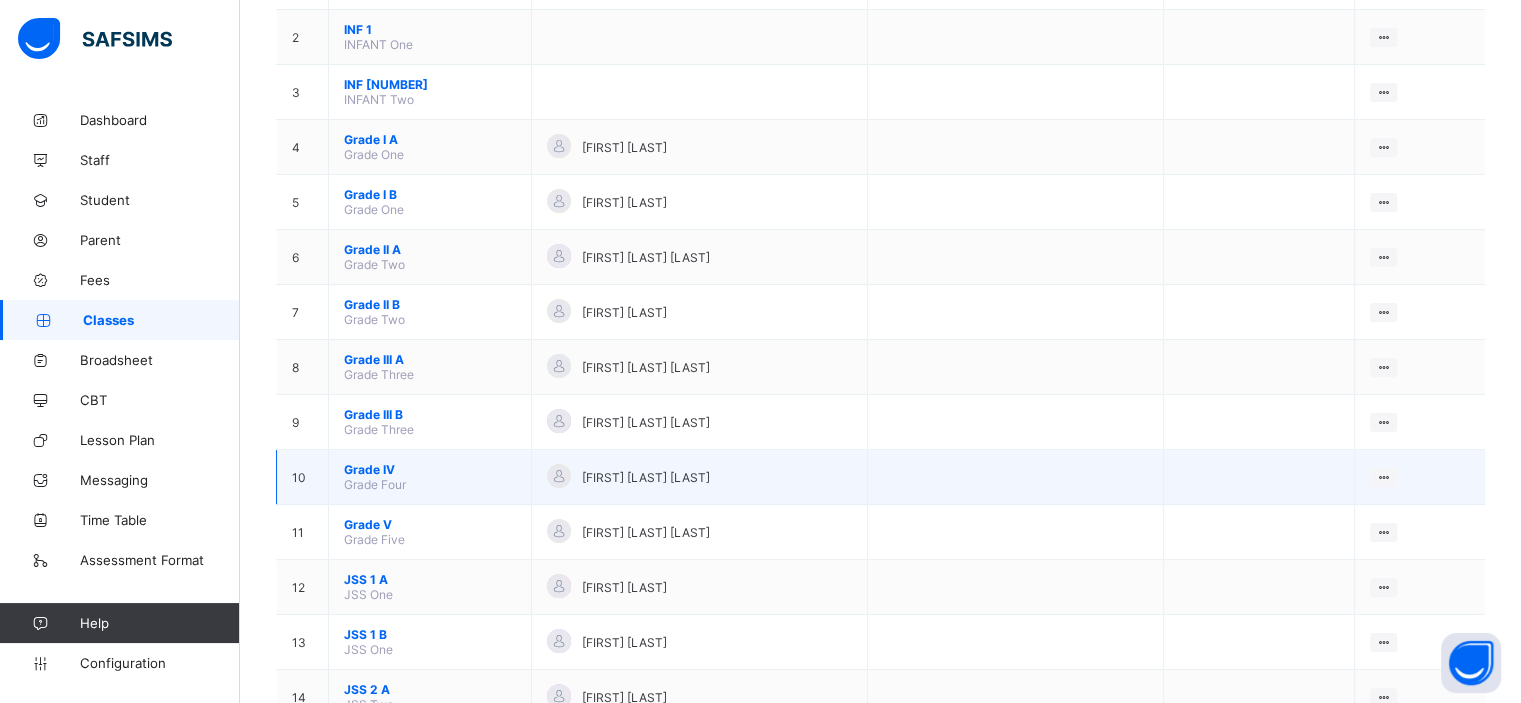 click on "Grade IV" at bounding box center [430, 469] 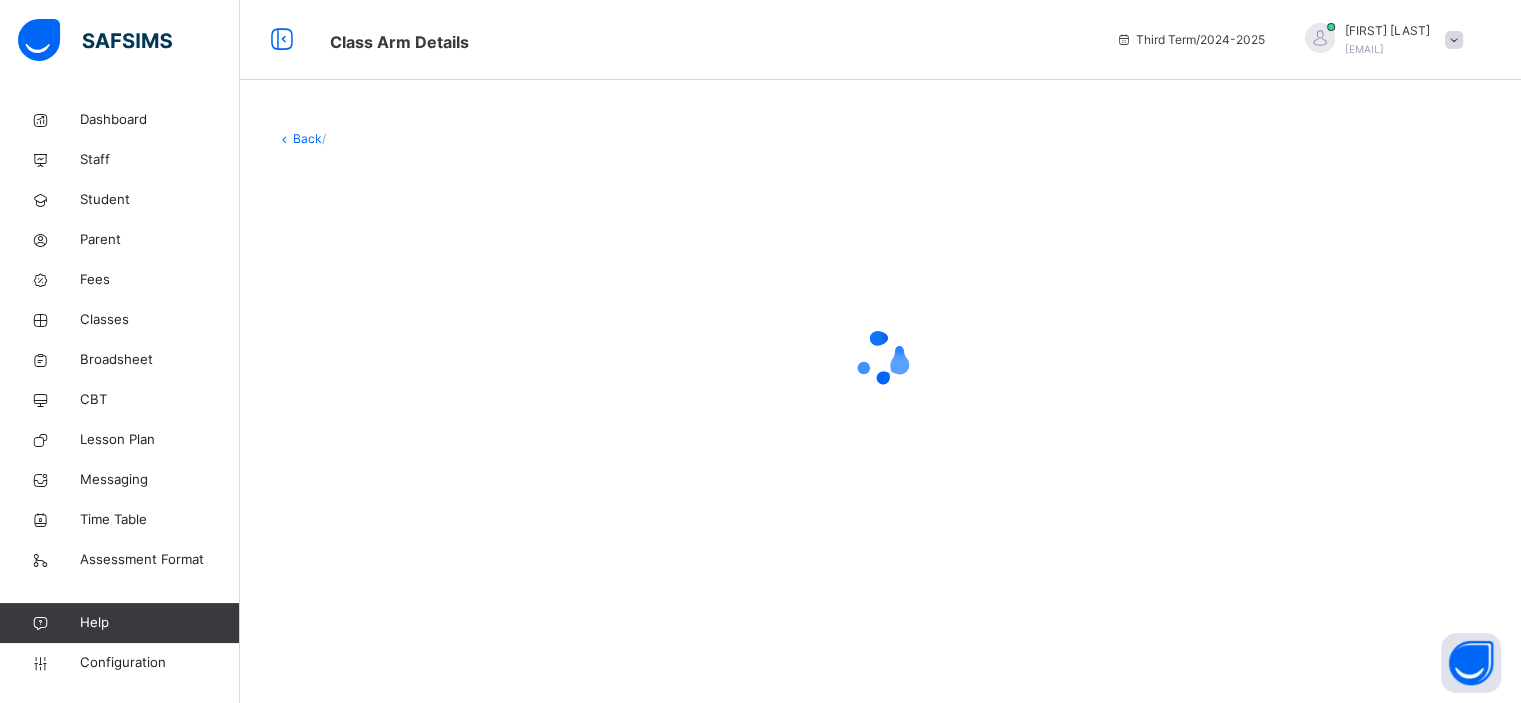 scroll, scrollTop: 0, scrollLeft: 0, axis: both 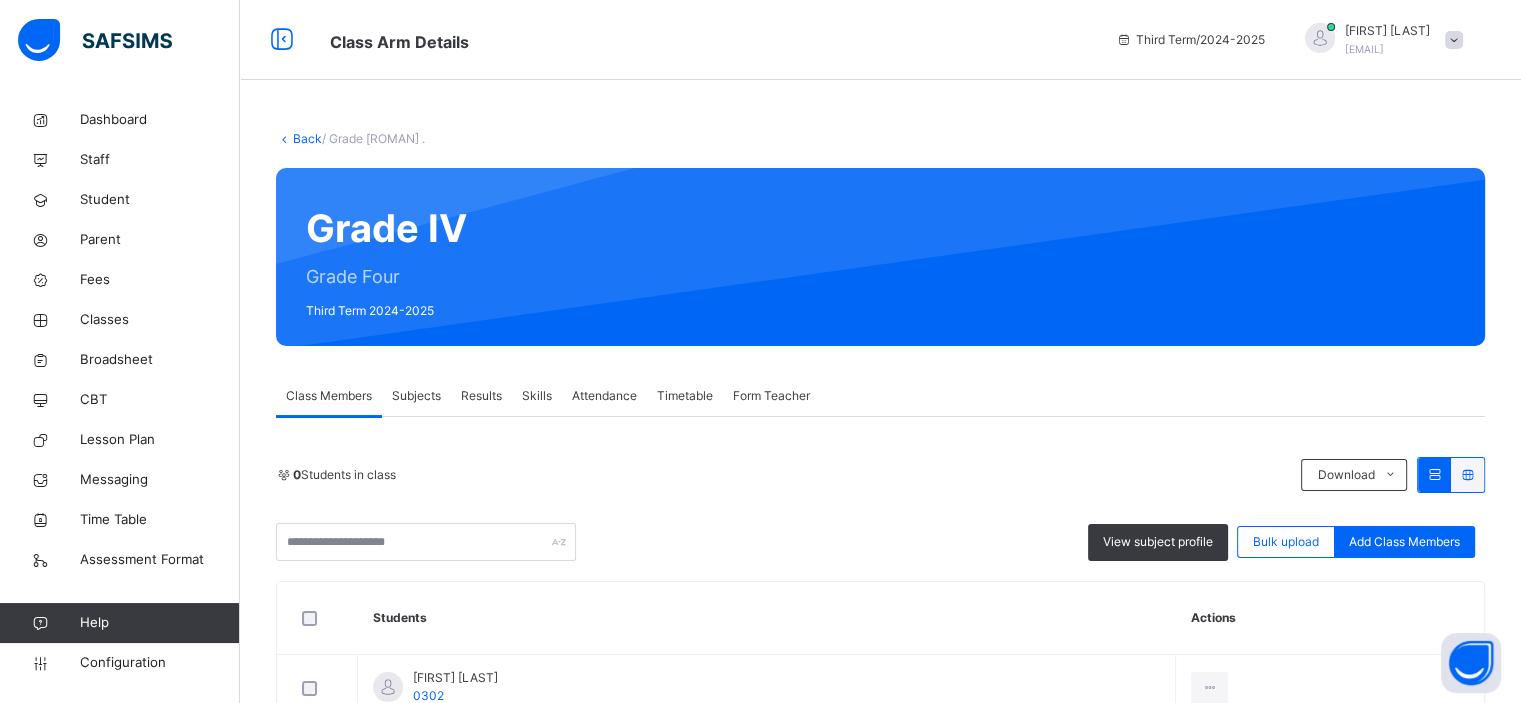 click on "Results" at bounding box center (481, 396) 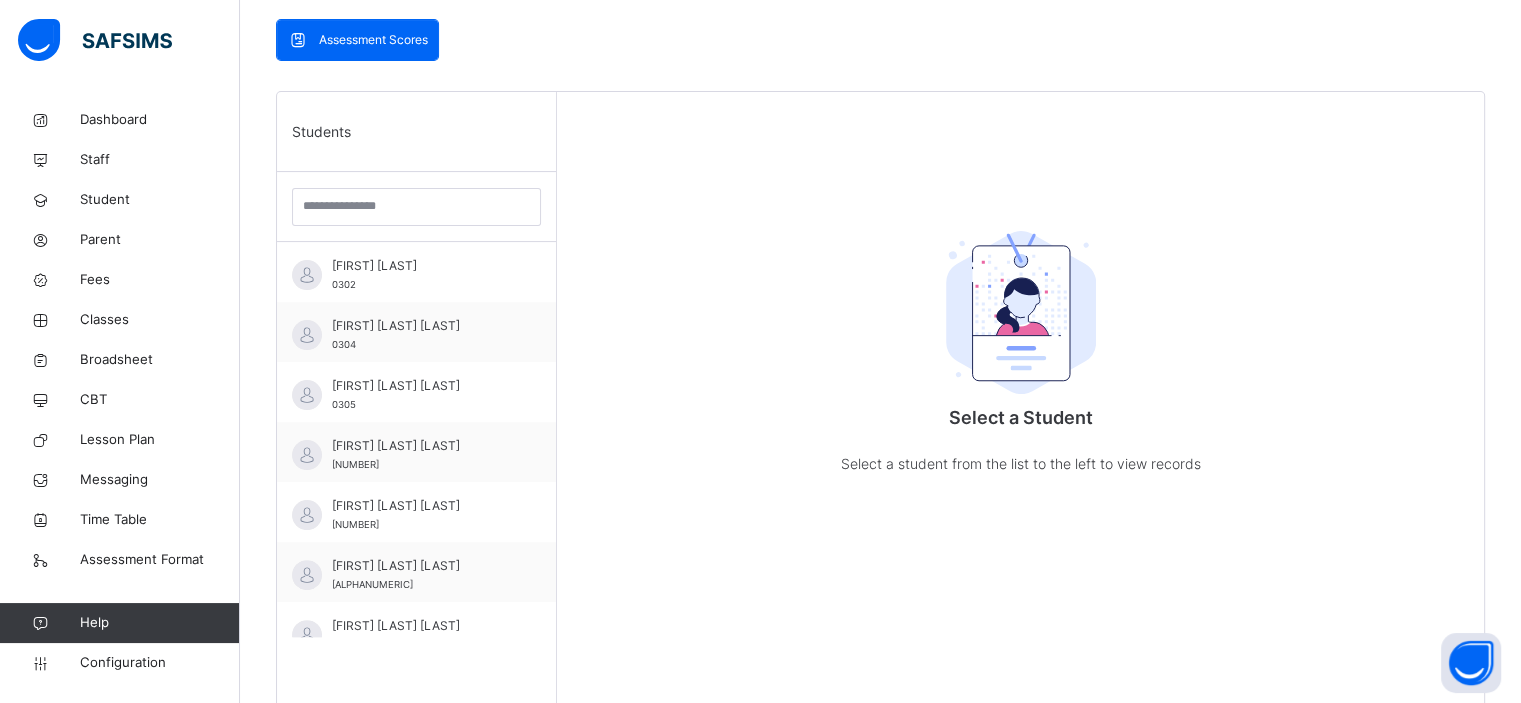 scroll, scrollTop: 455, scrollLeft: 0, axis: vertical 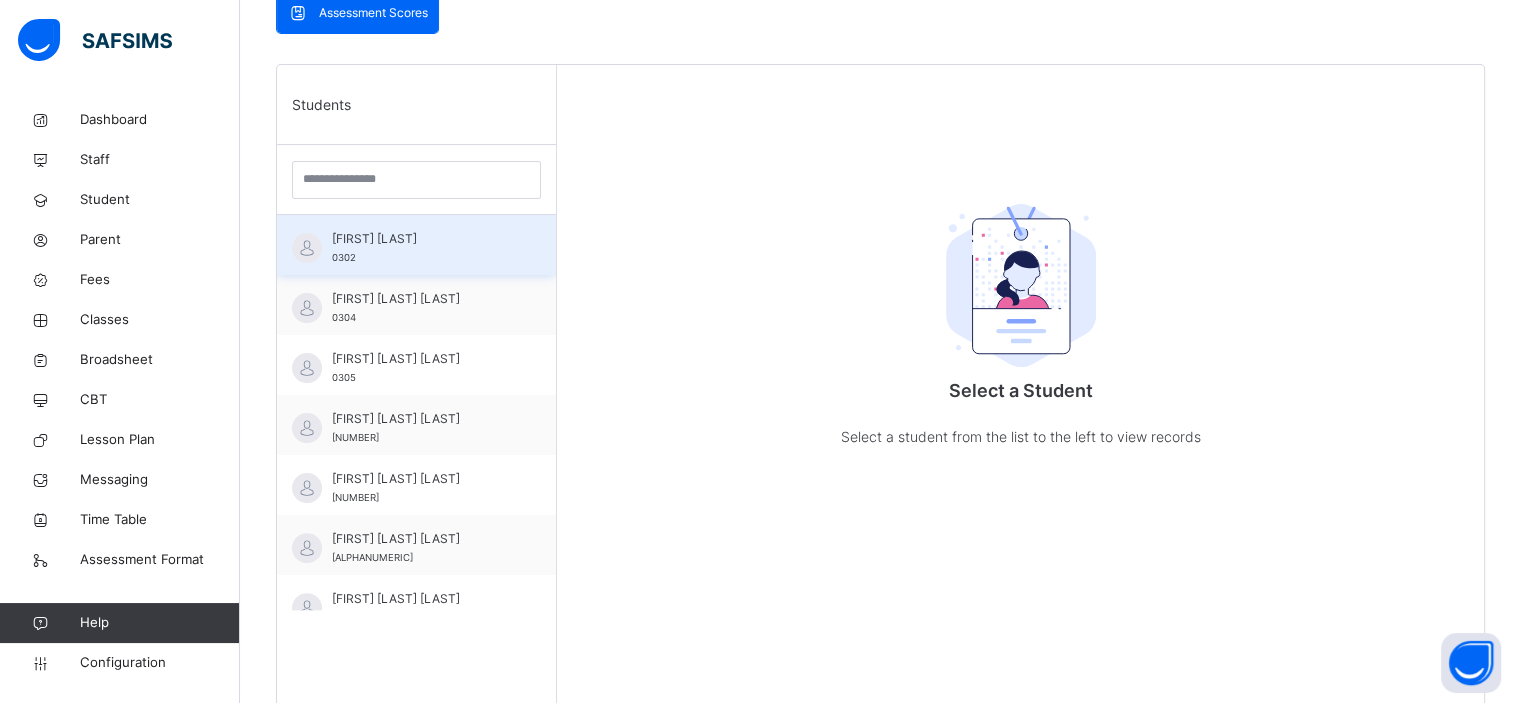 click on "Aliyu  Ibrahim" at bounding box center [421, 239] 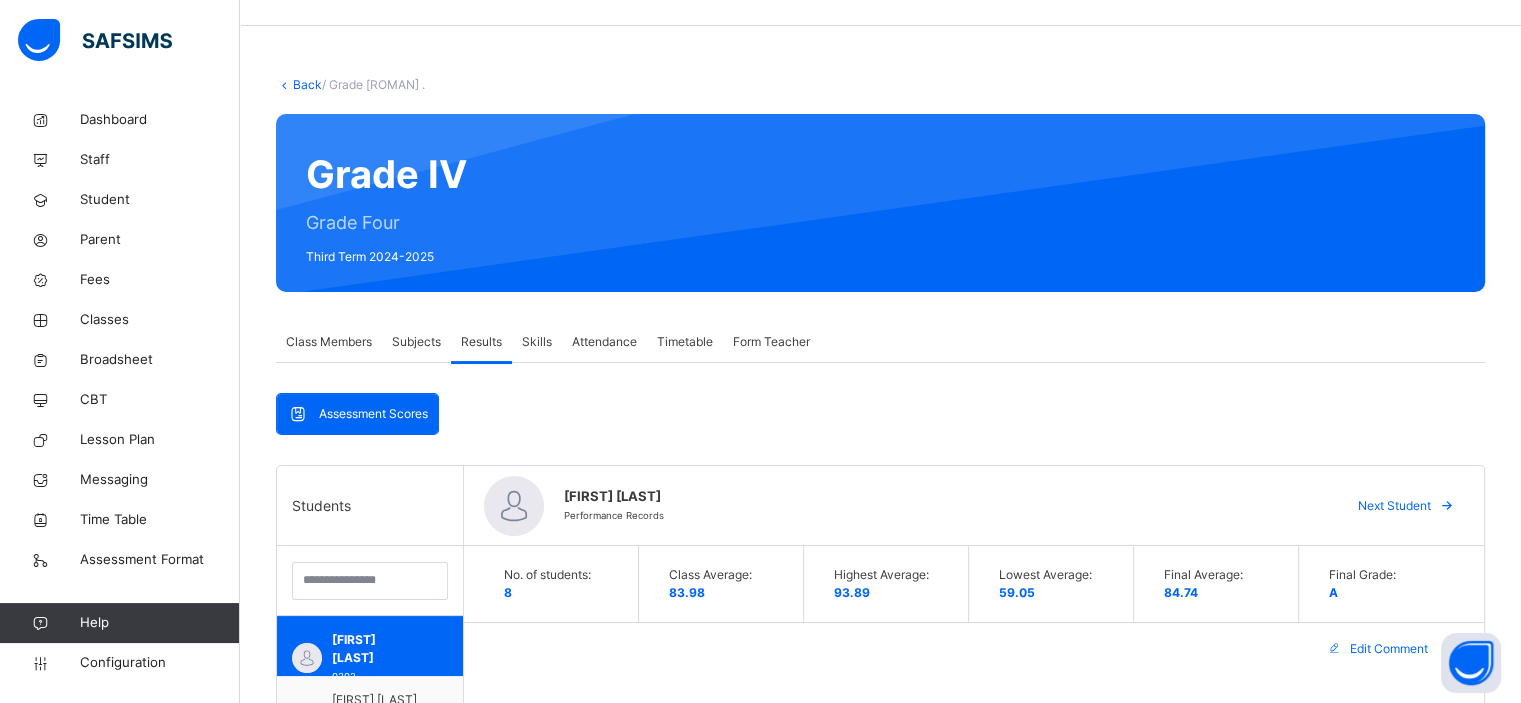 scroll, scrollTop: 0, scrollLeft: 0, axis: both 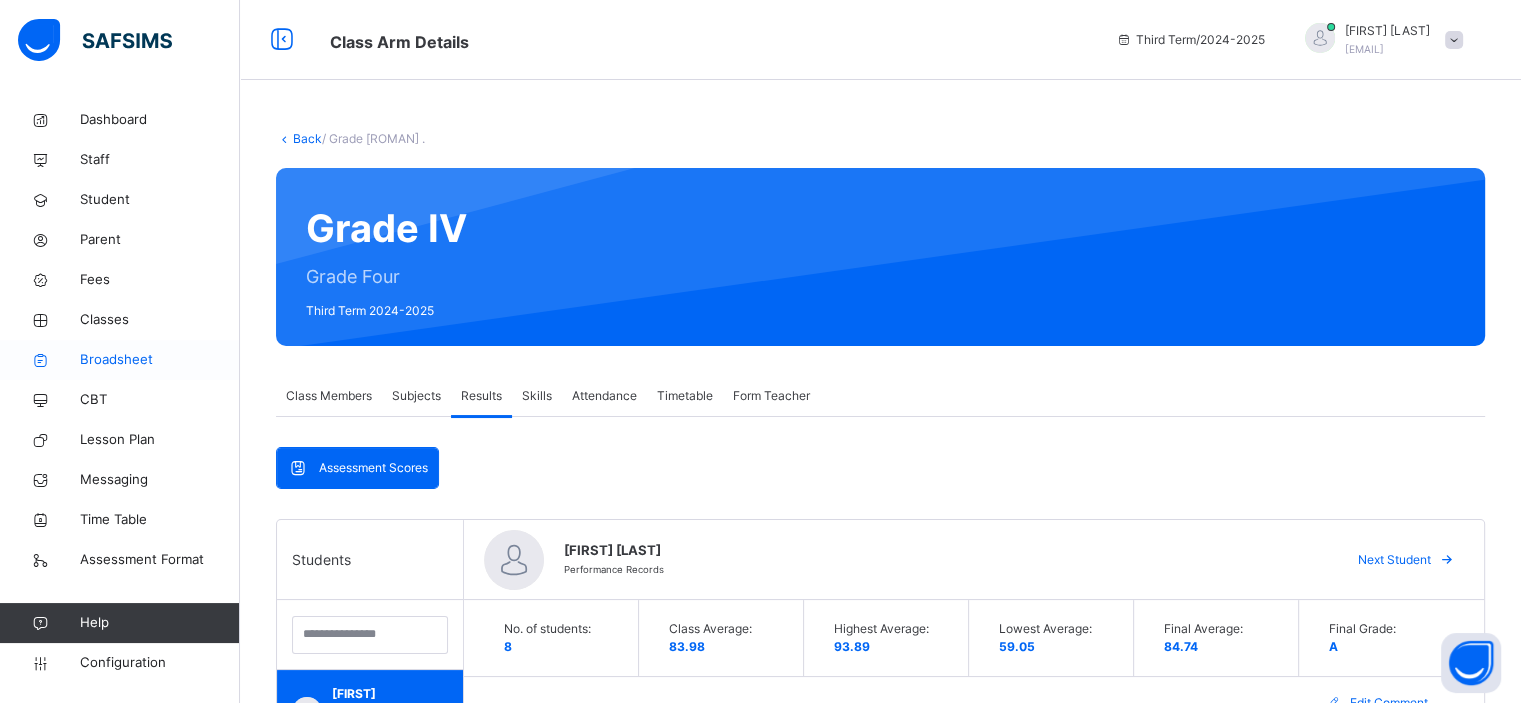 click on "Broadsheet" at bounding box center (160, 360) 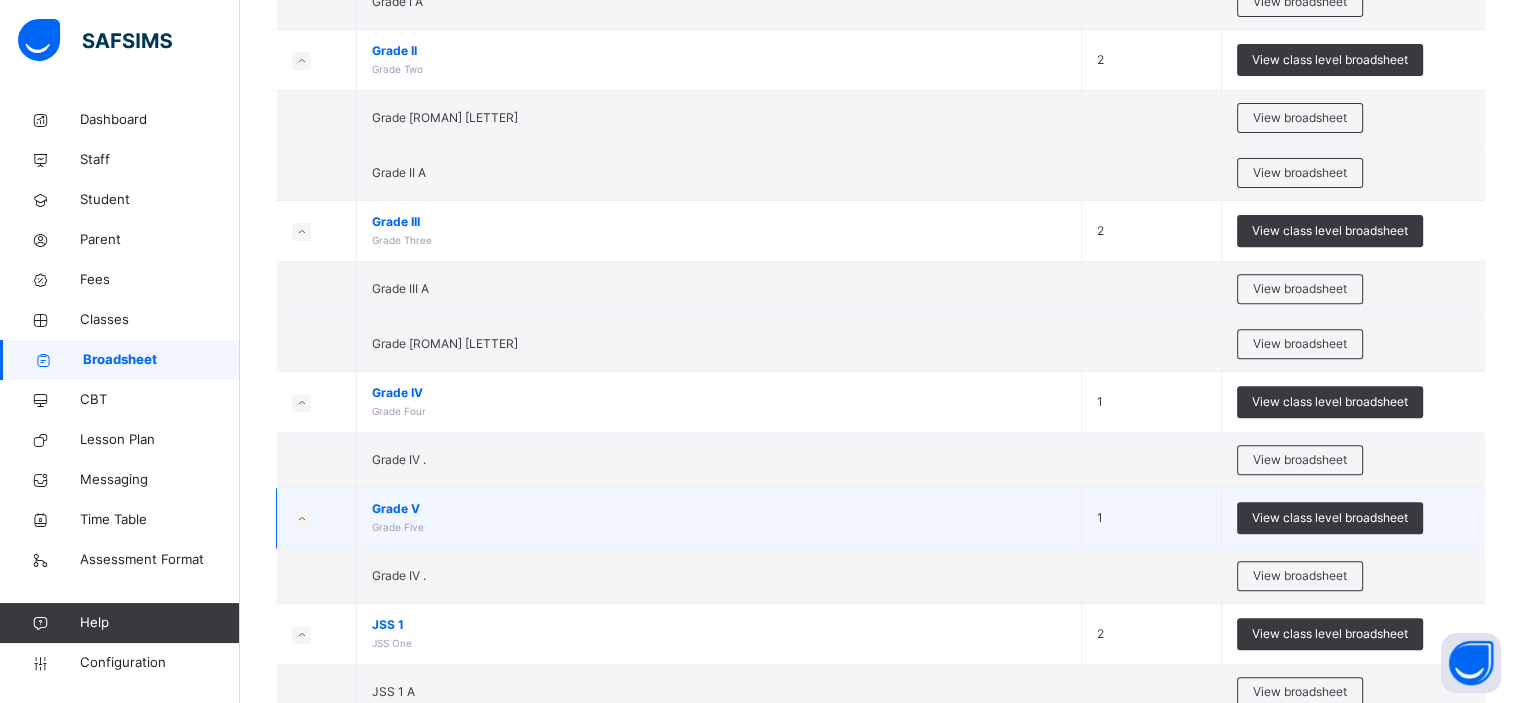 scroll, scrollTop: 728, scrollLeft: 0, axis: vertical 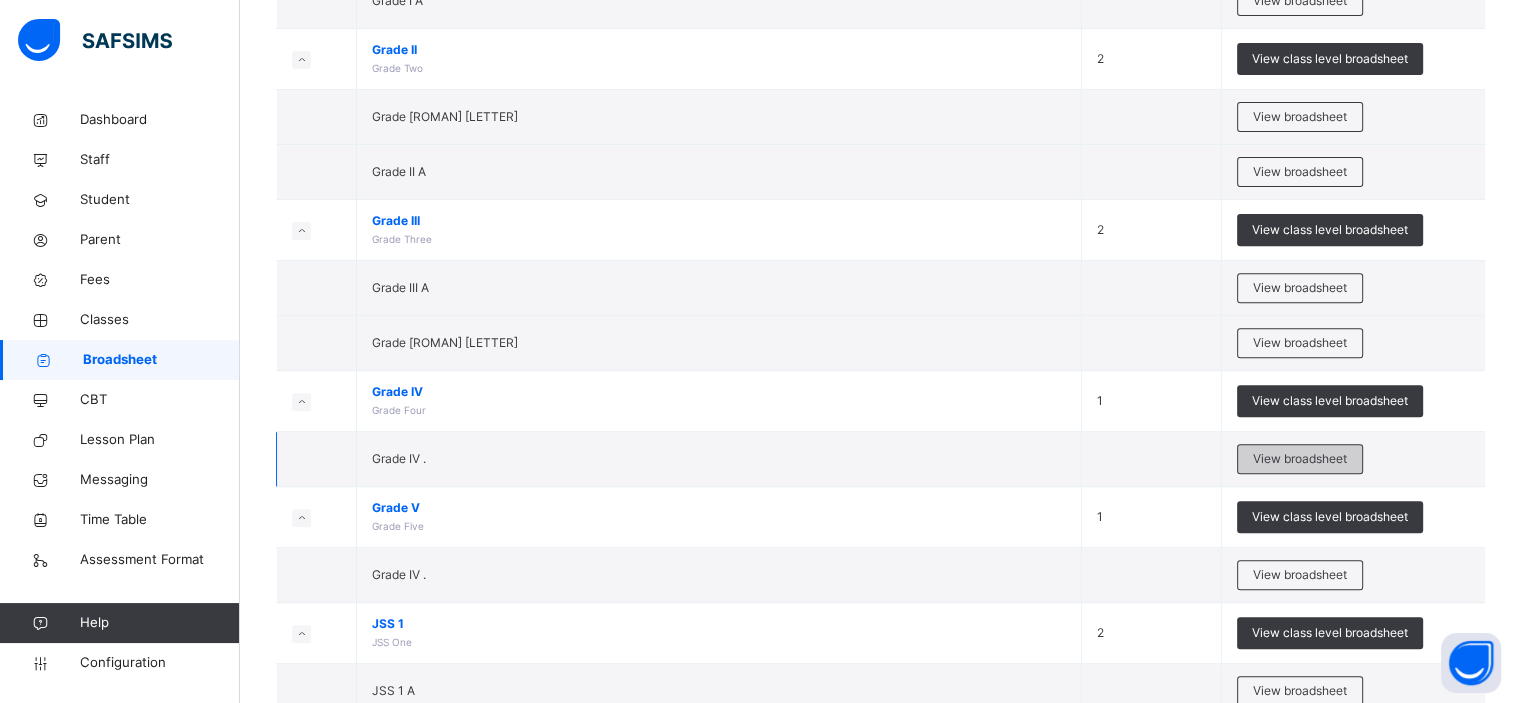 click on "View broadsheet" at bounding box center [1300, 459] 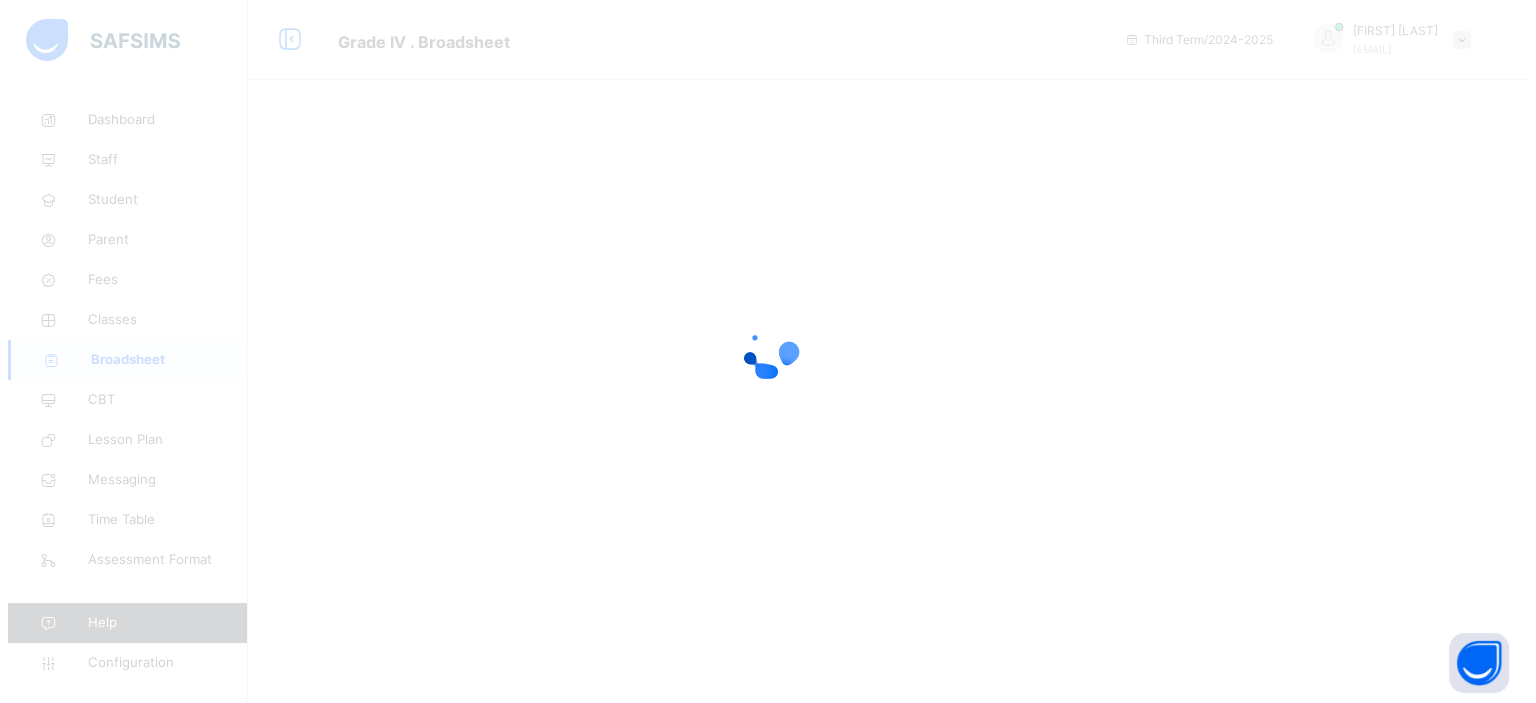 scroll, scrollTop: 0, scrollLeft: 0, axis: both 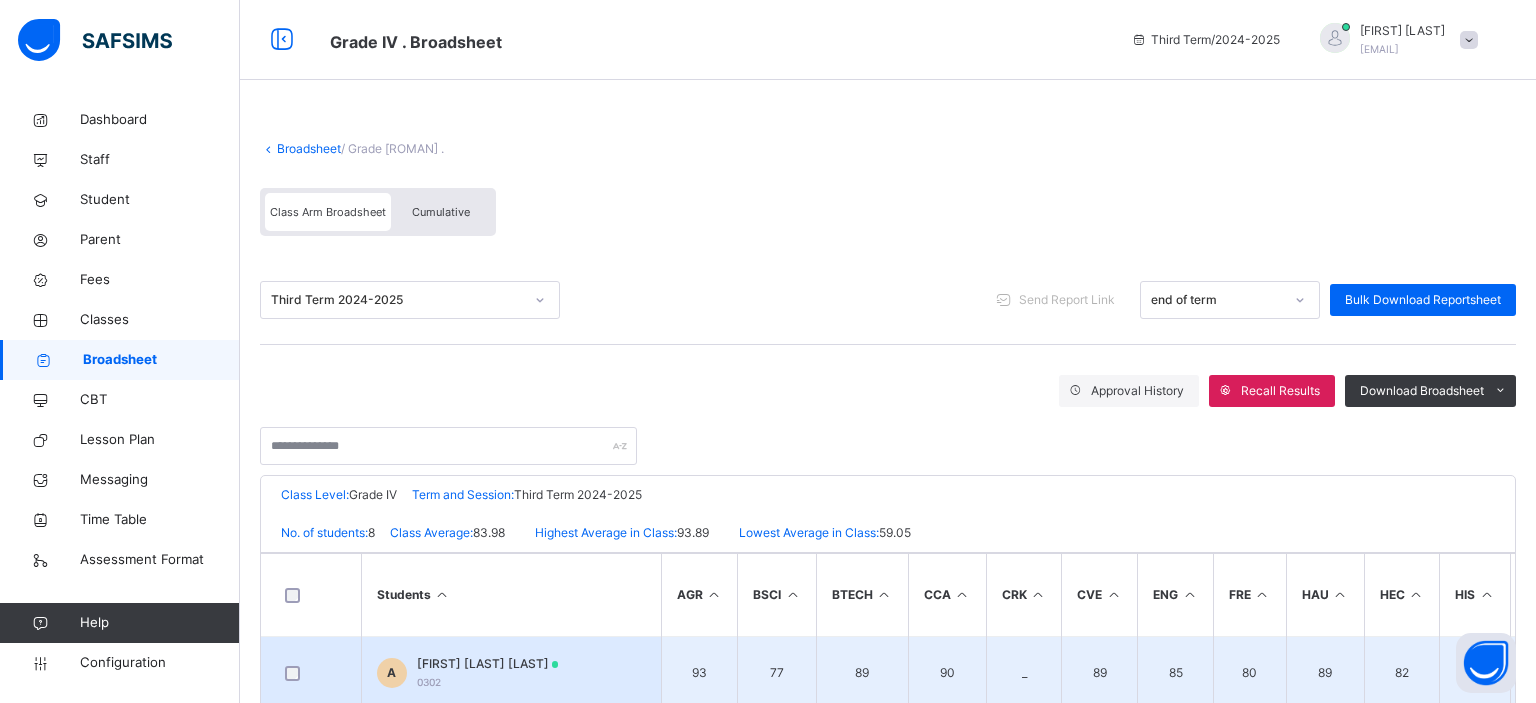click on "Aliyu Ibrahim  Ibrahim" at bounding box center [488, 664] 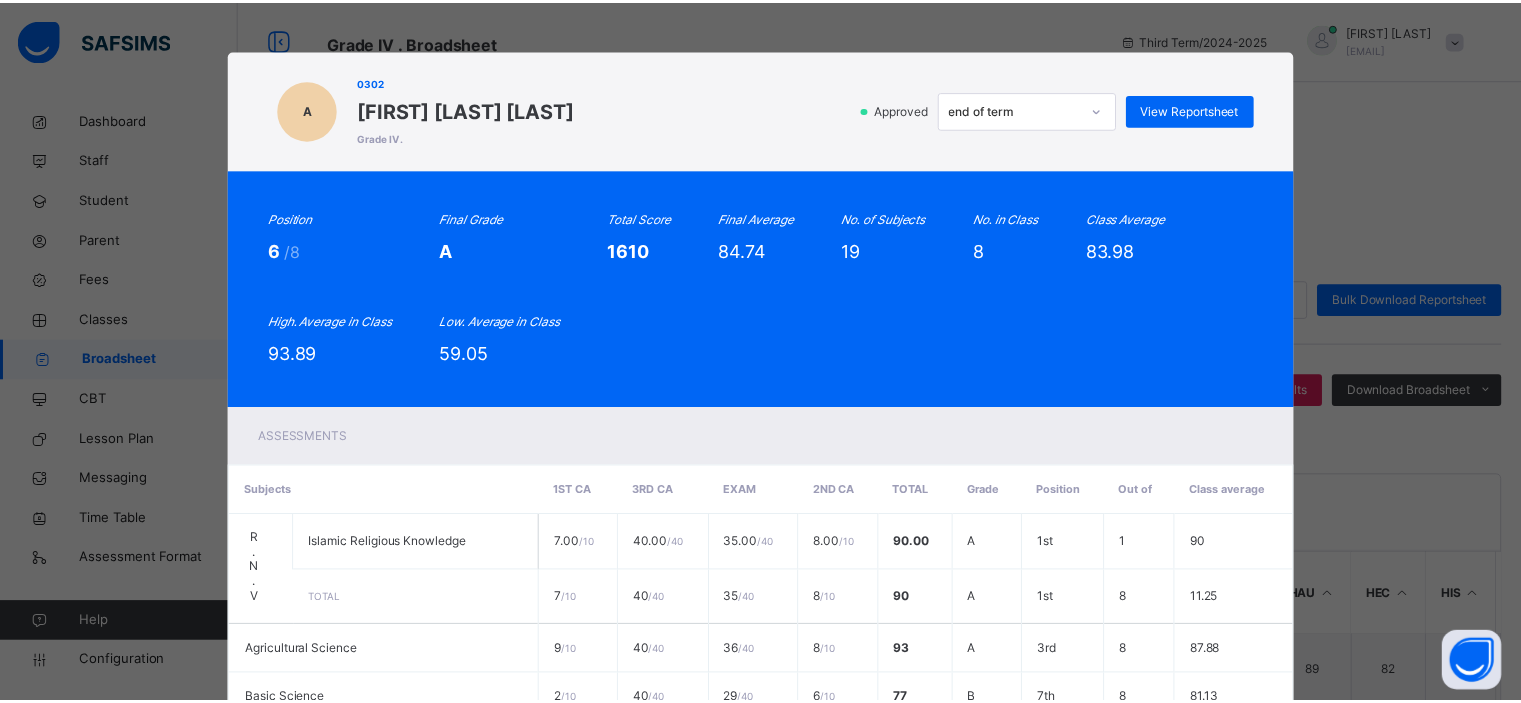 scroll, scrollTop: 336, scrollLeft: 0, axis: vertical 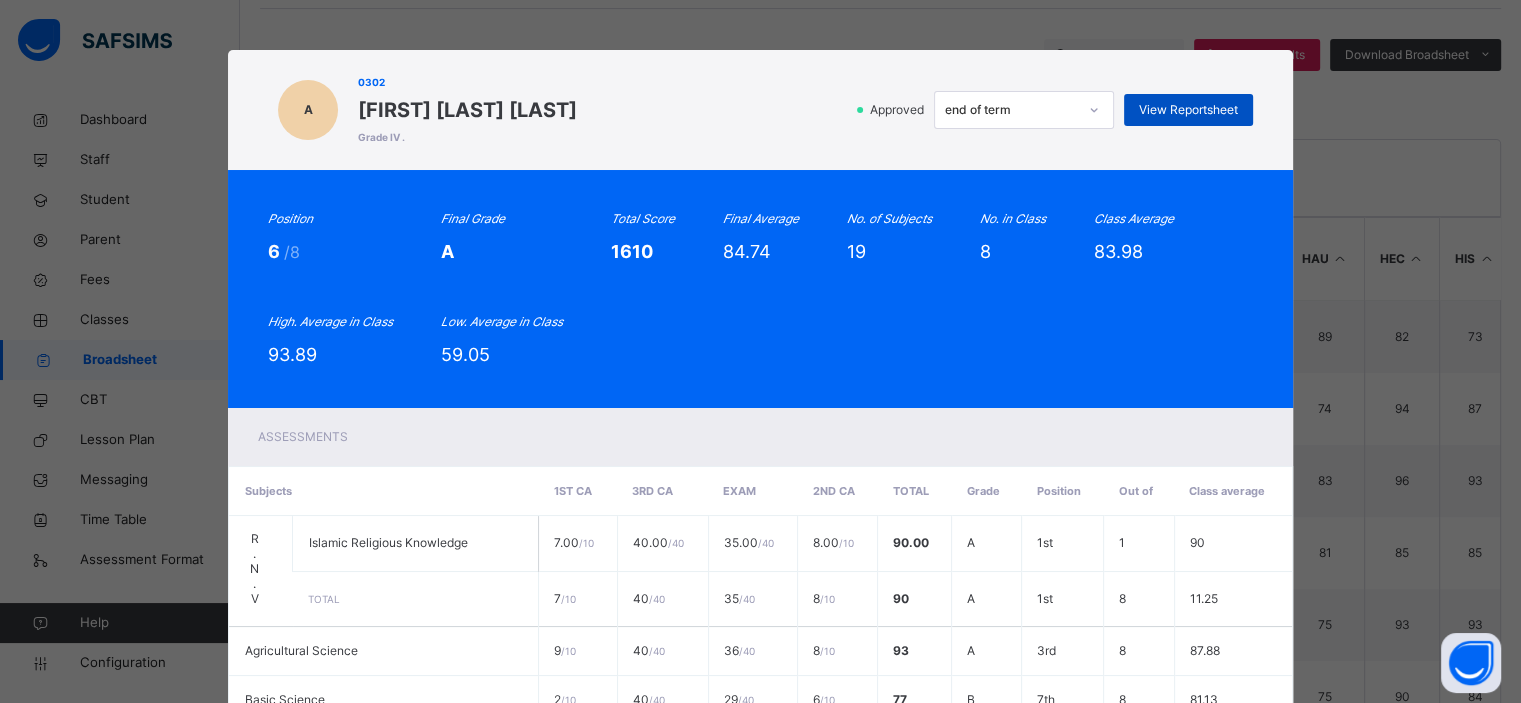 click on "View Reportsheet" at bounding box center [1188, 110] 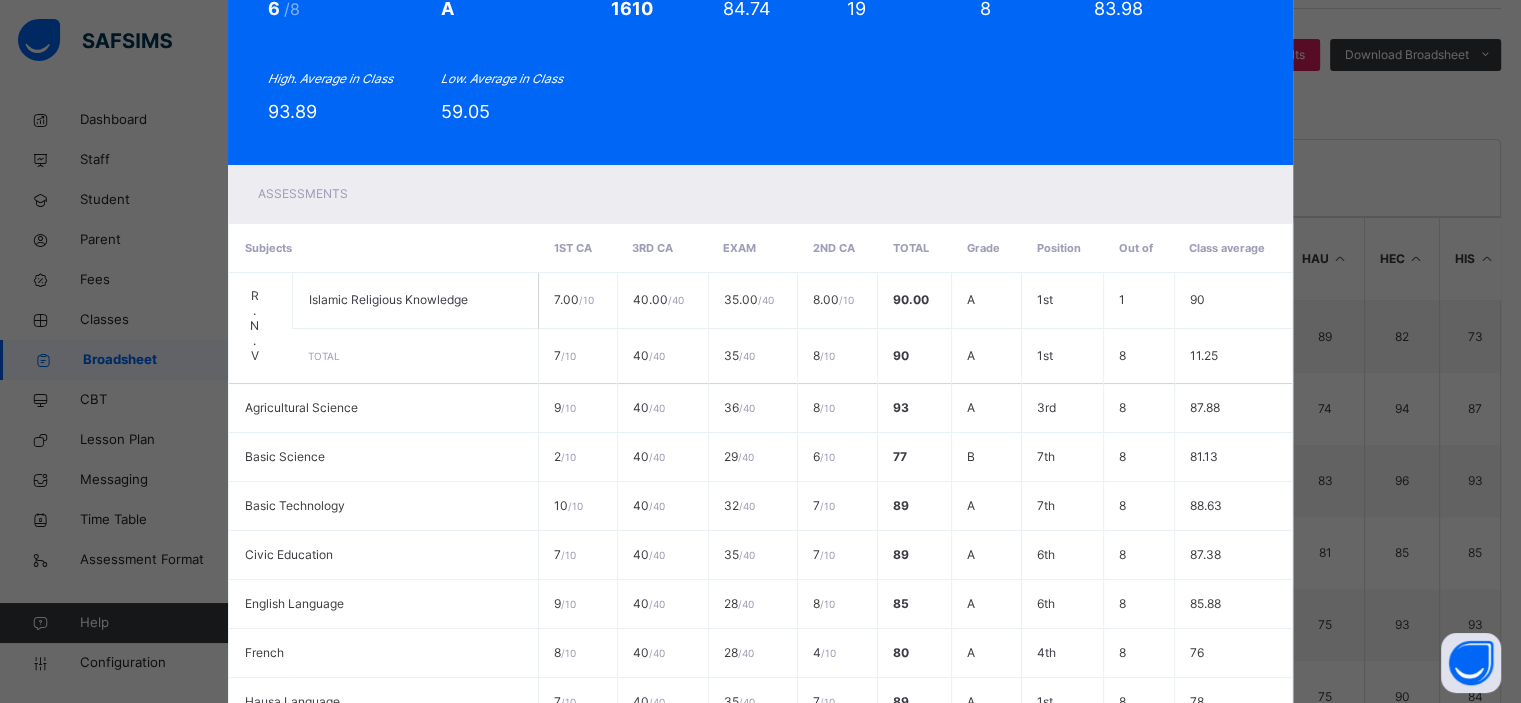 scroll, scrollTop: 244, scrollLeft: 0, axis: vertical 